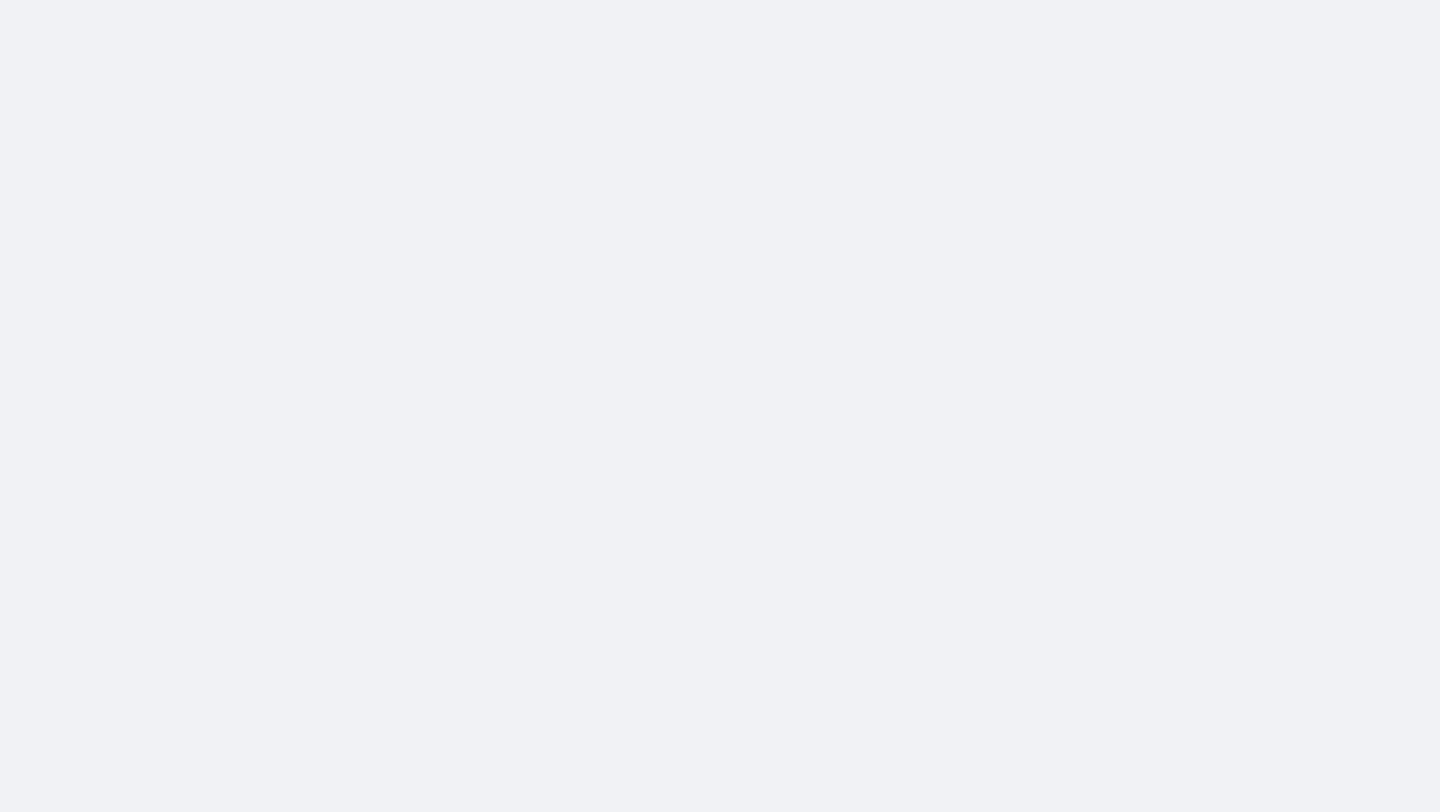 scroll, scrollTop: 0, scrollLeft: 0, axis: both 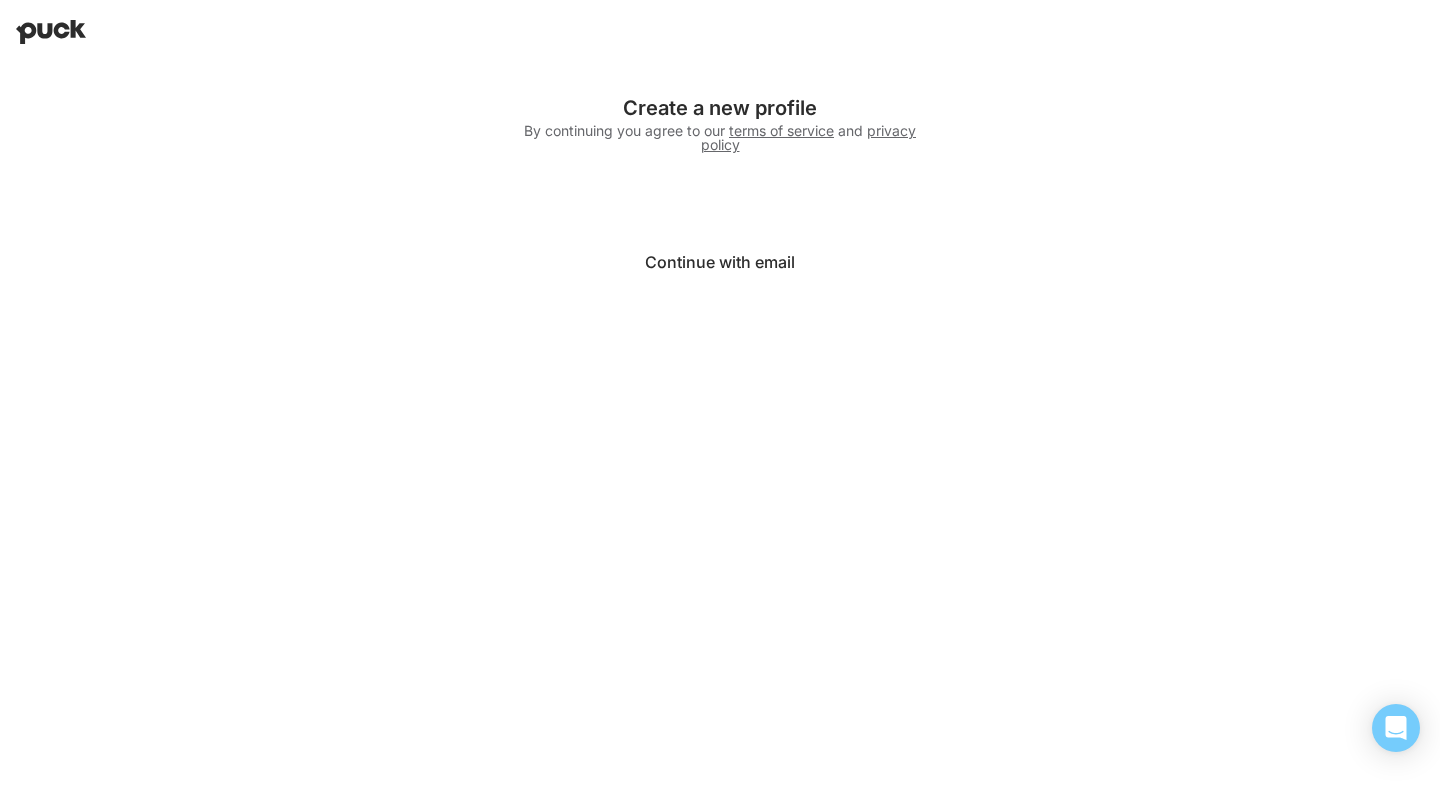 click on "Continue with email" at bounding box center [720, 262] 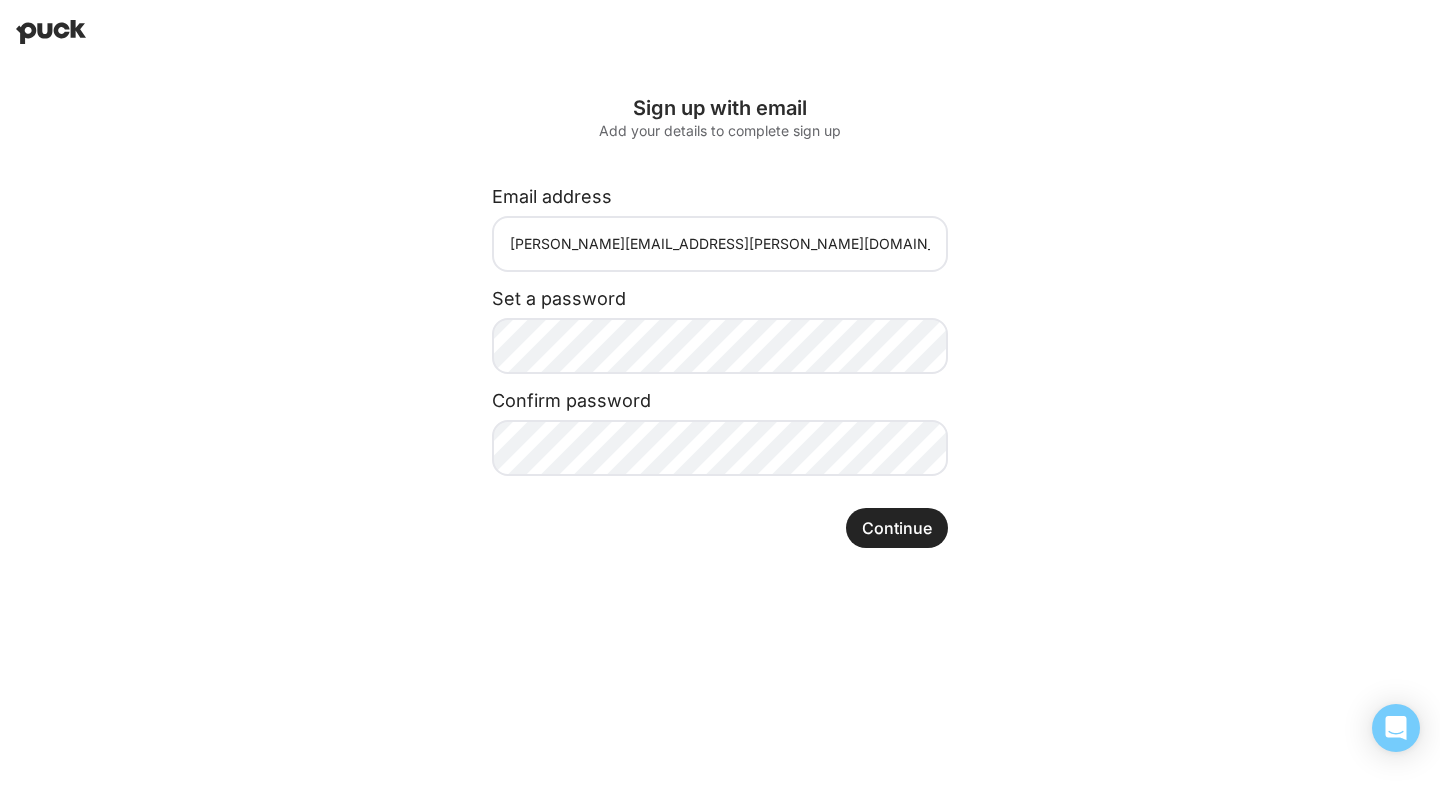 click on "Continue" at bounding box center (897, 528) 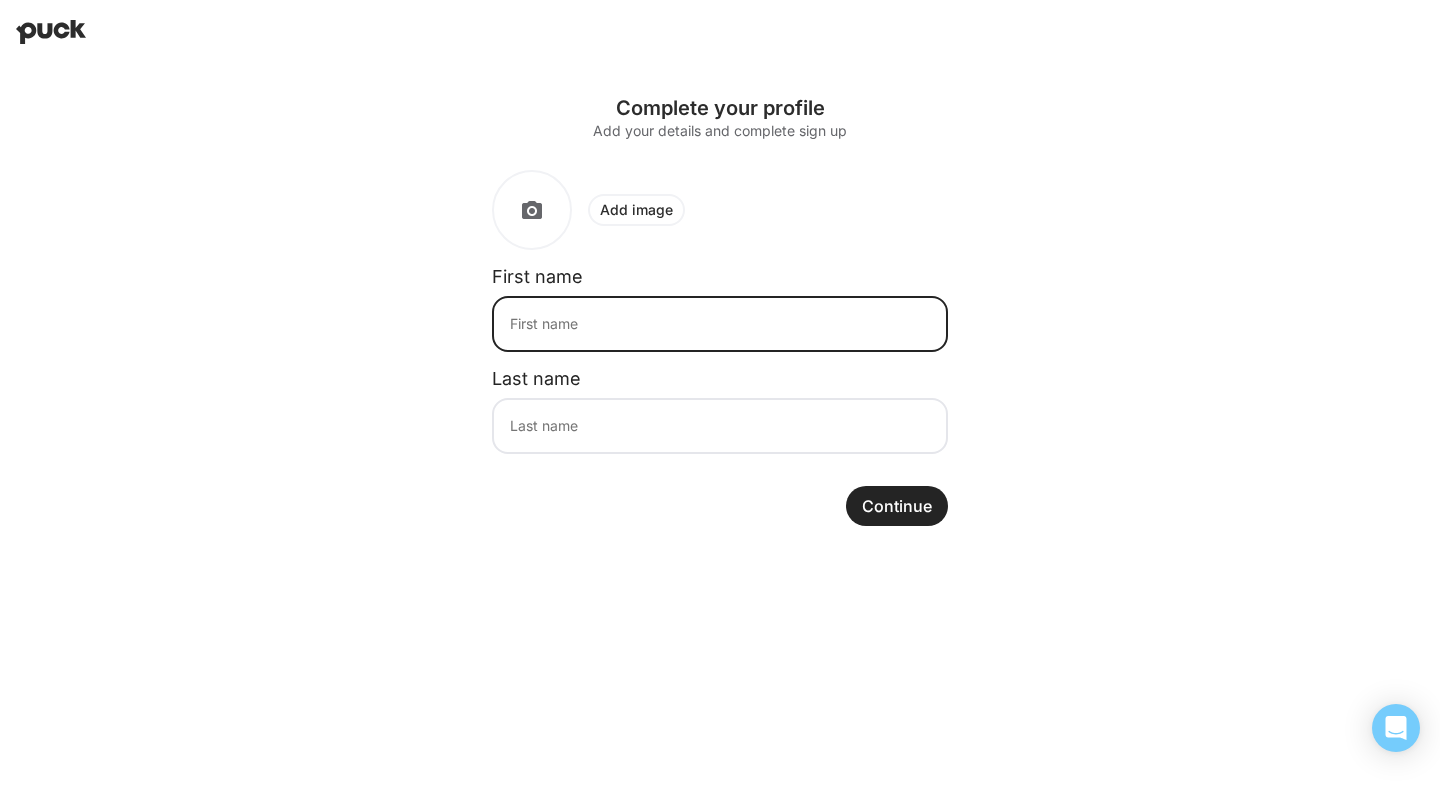 click at bounding box center [720, 324] 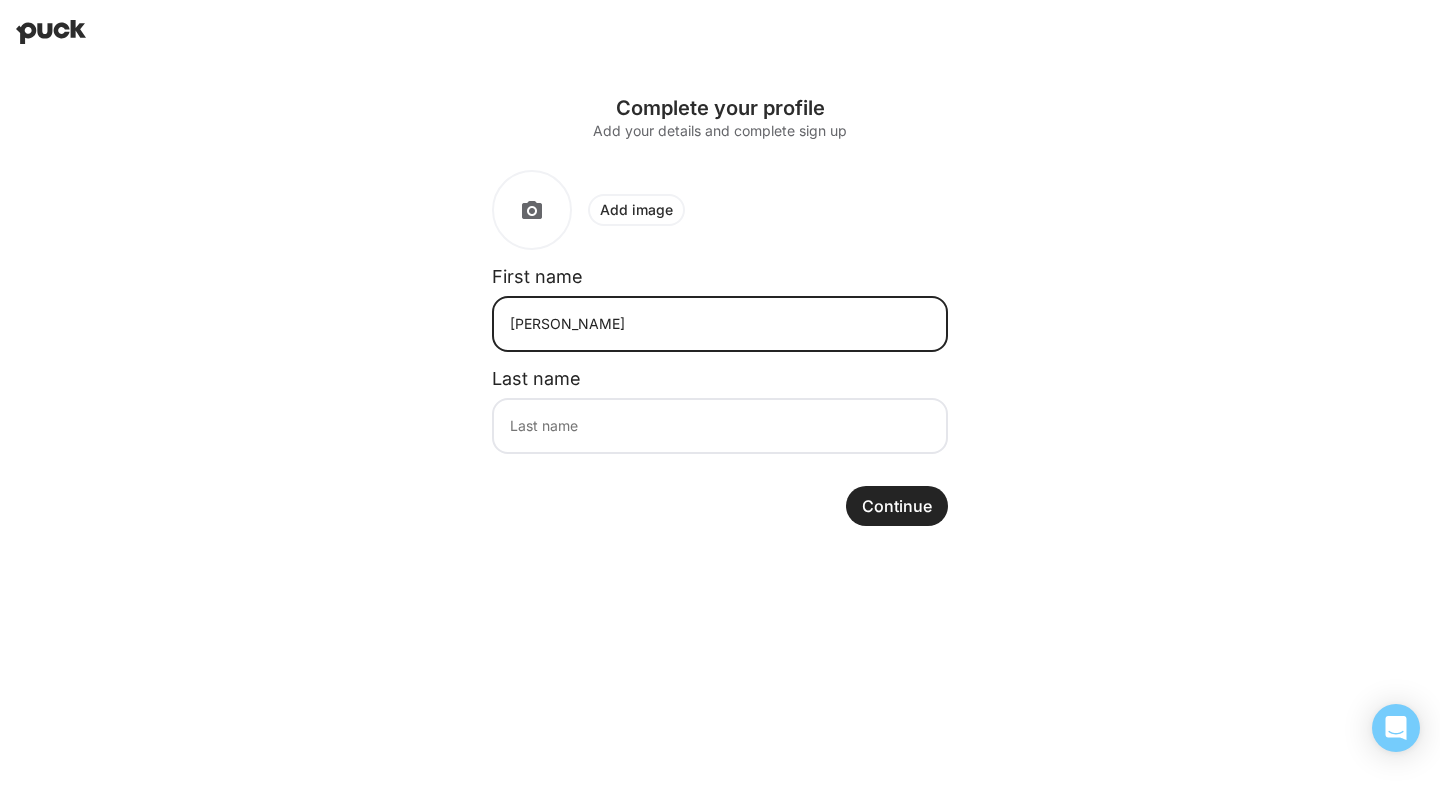 type on "[PERSON_NAME]" 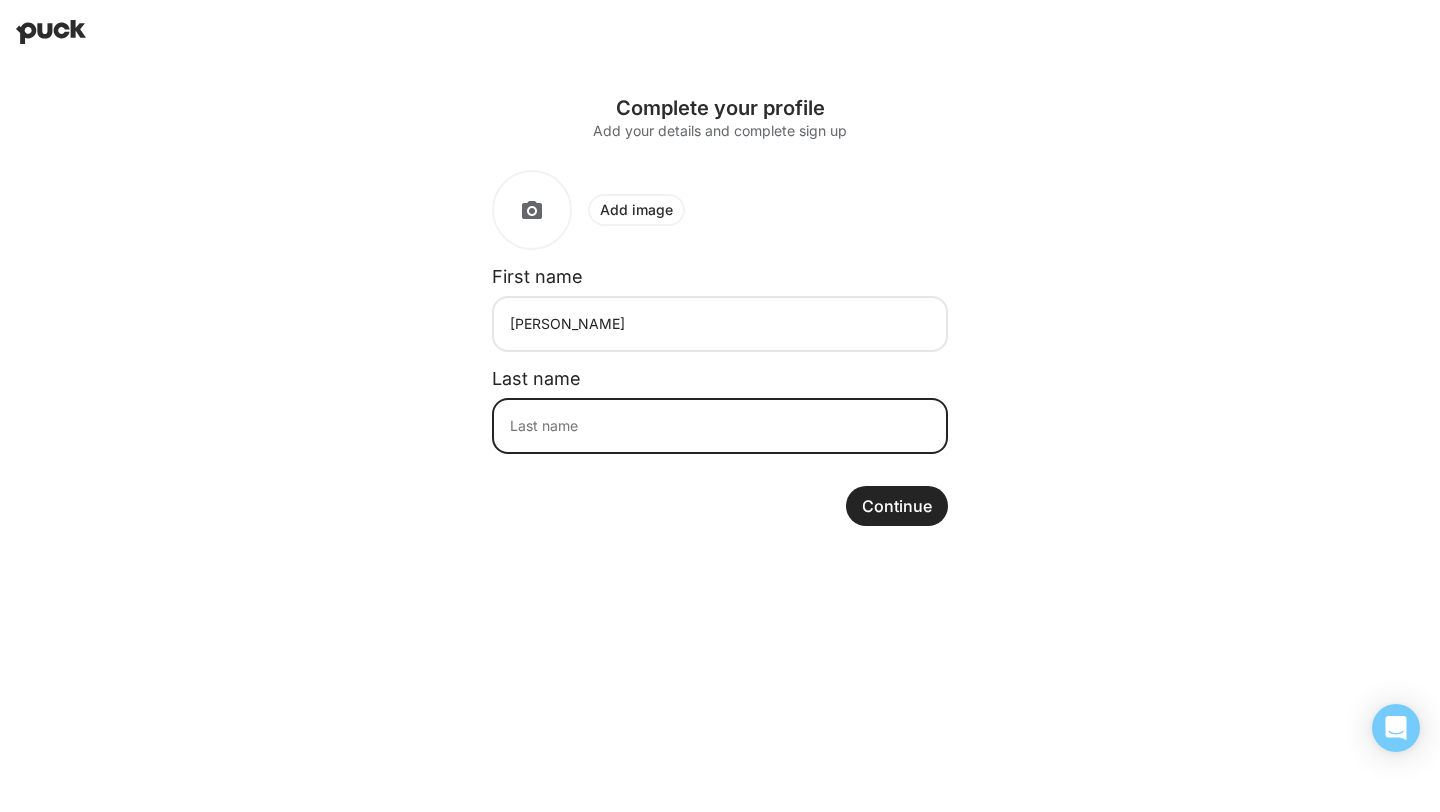 click at bounding box center (720, 426) 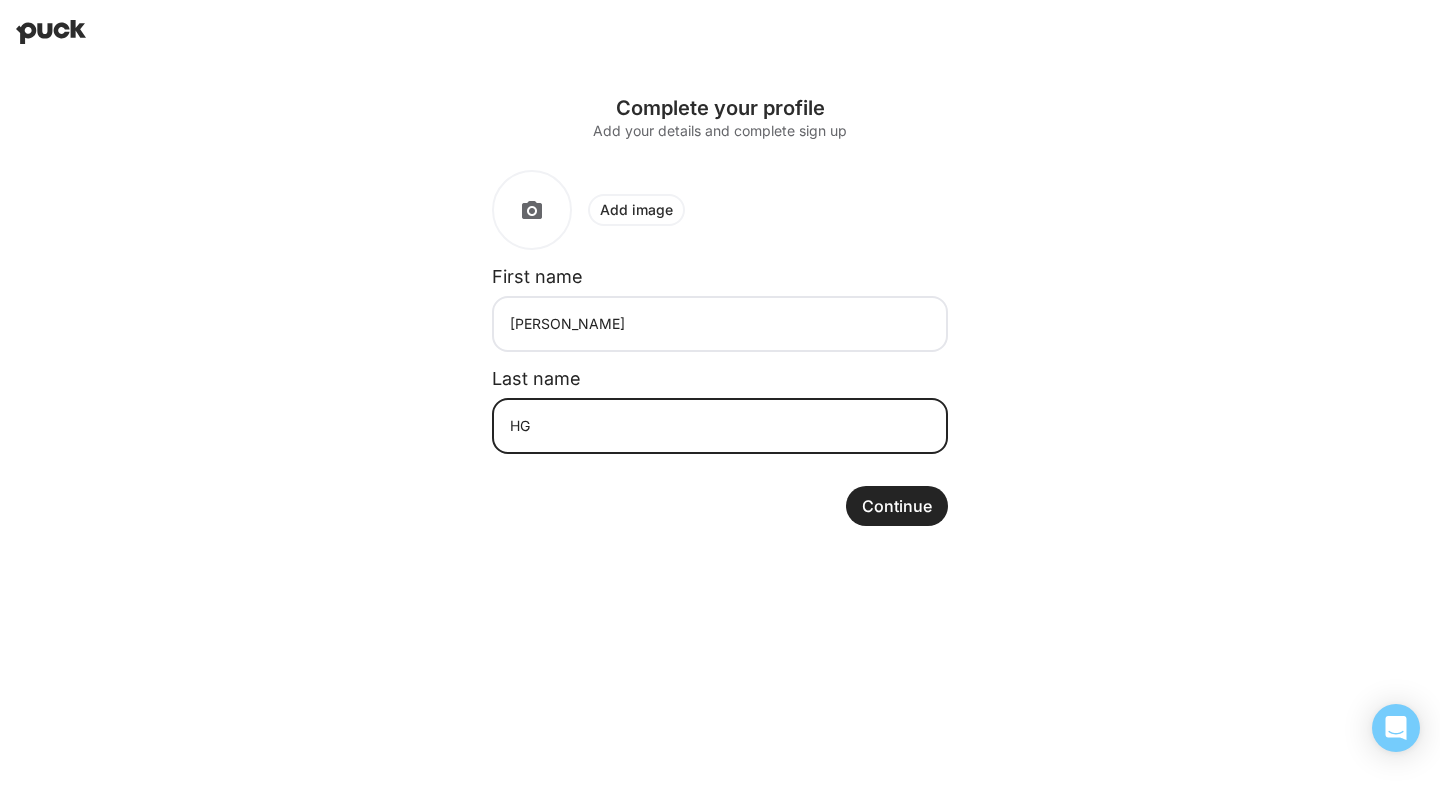 type on "H" 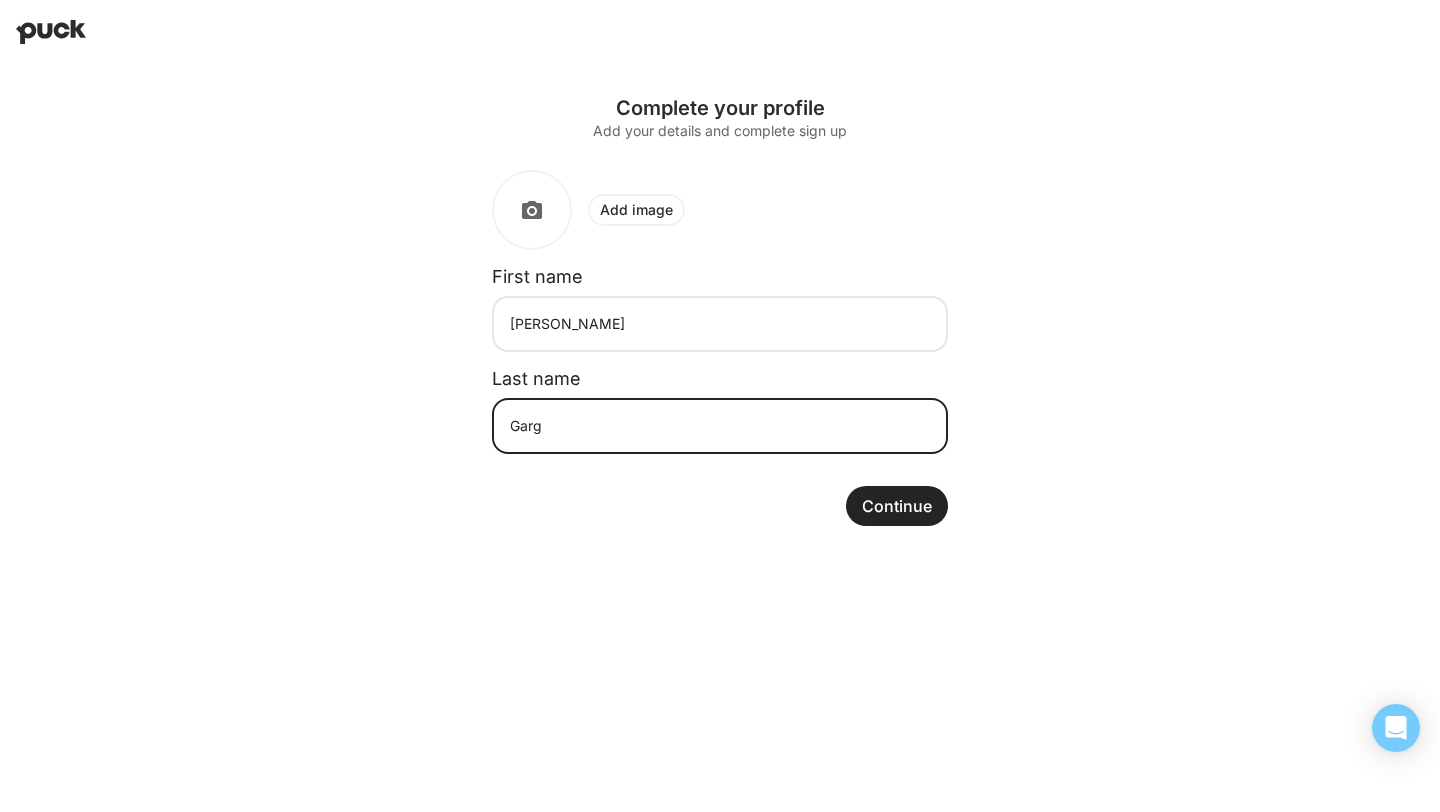 type on "Garg" 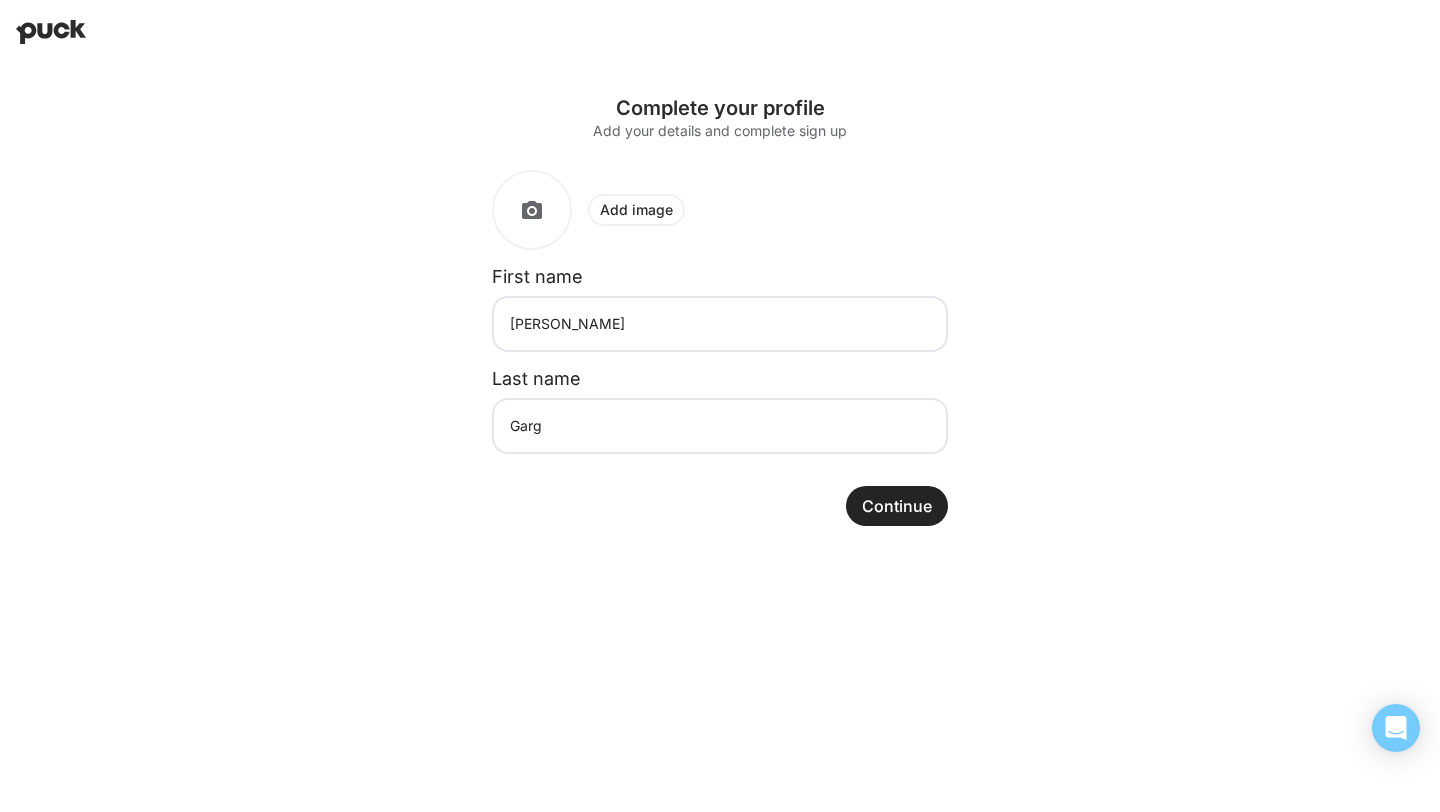 click on "Continue" at bounding box center [897, 506] 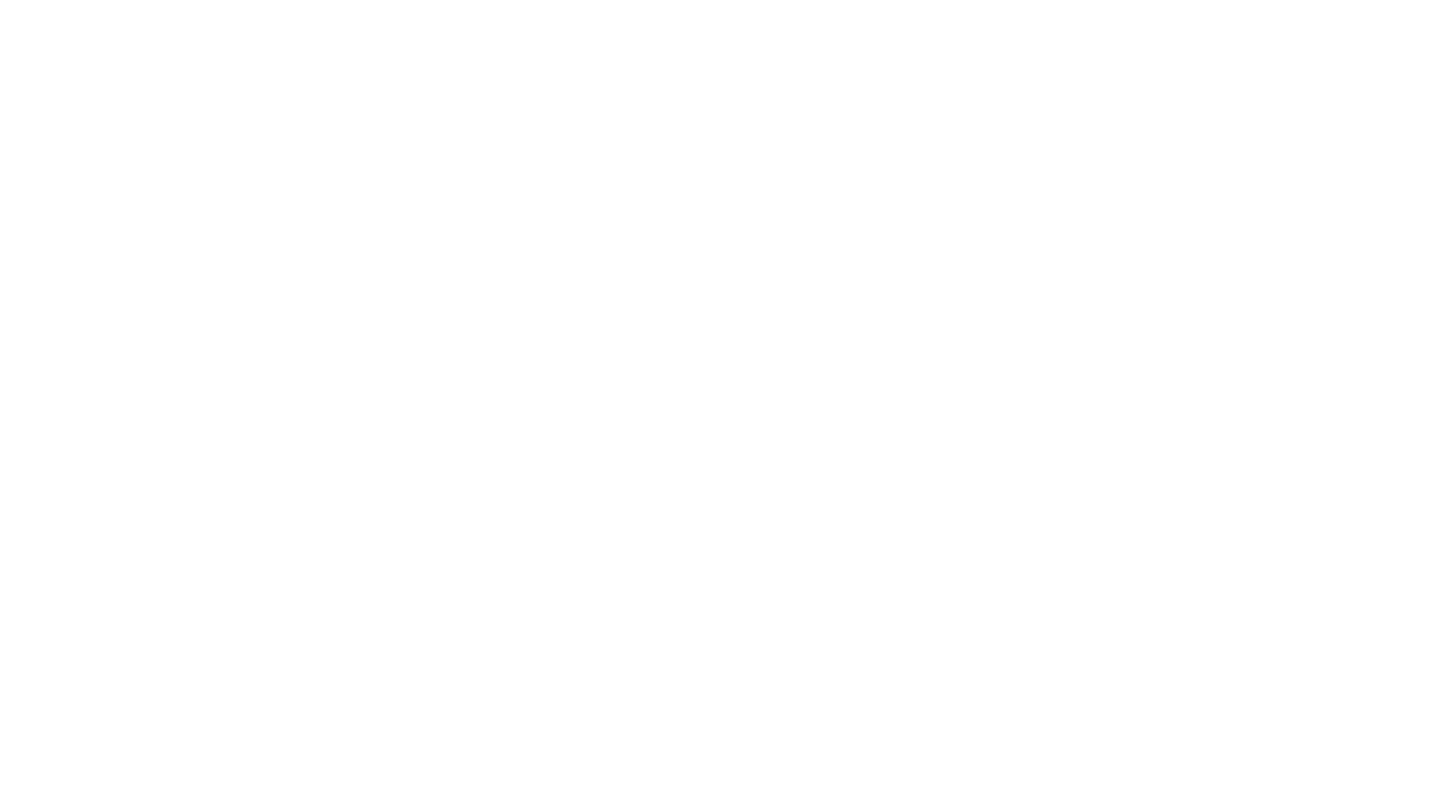 scroll, scrollTop: 0, scrollLeft: 0, axis: both 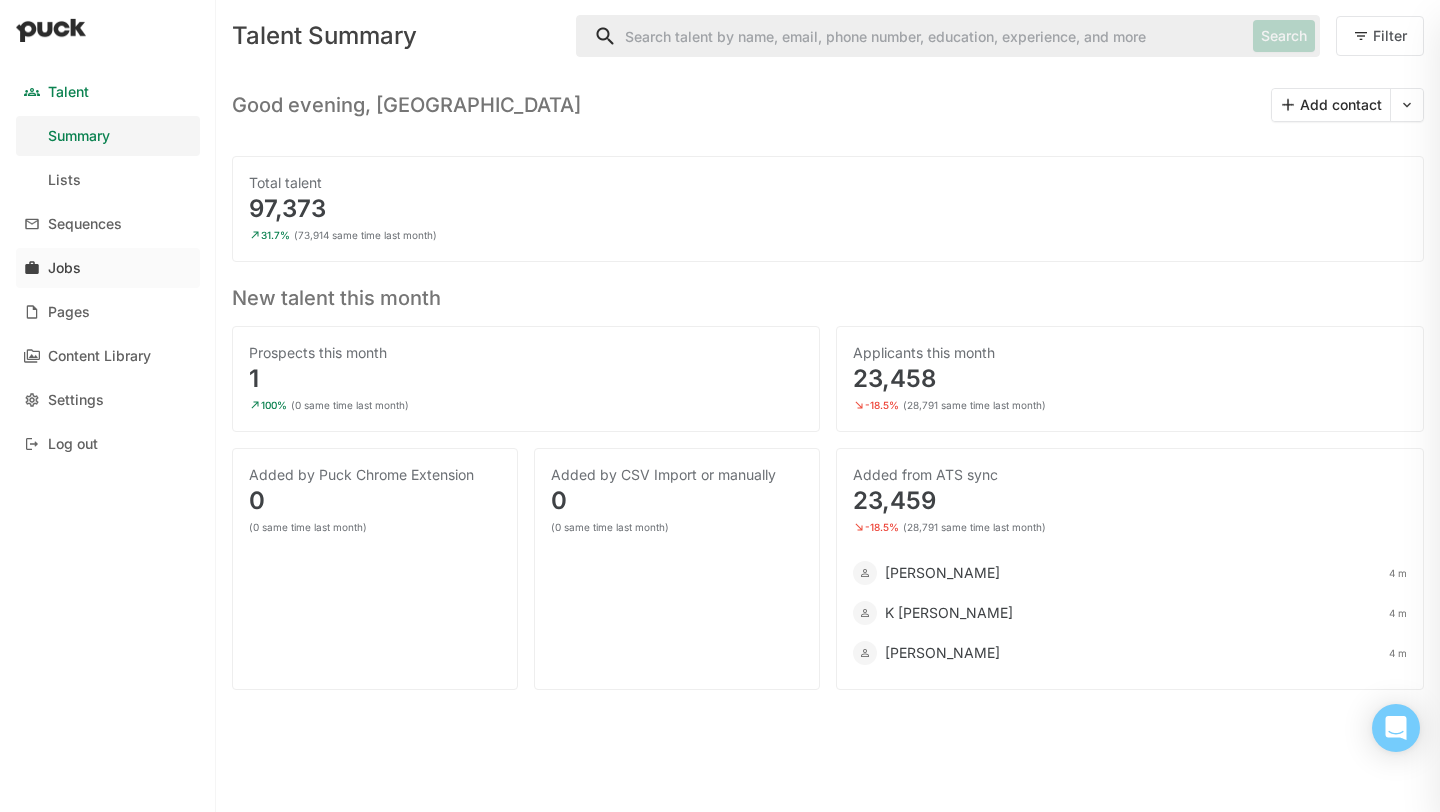 click on "Jobs" at bounding box center [108, 268] 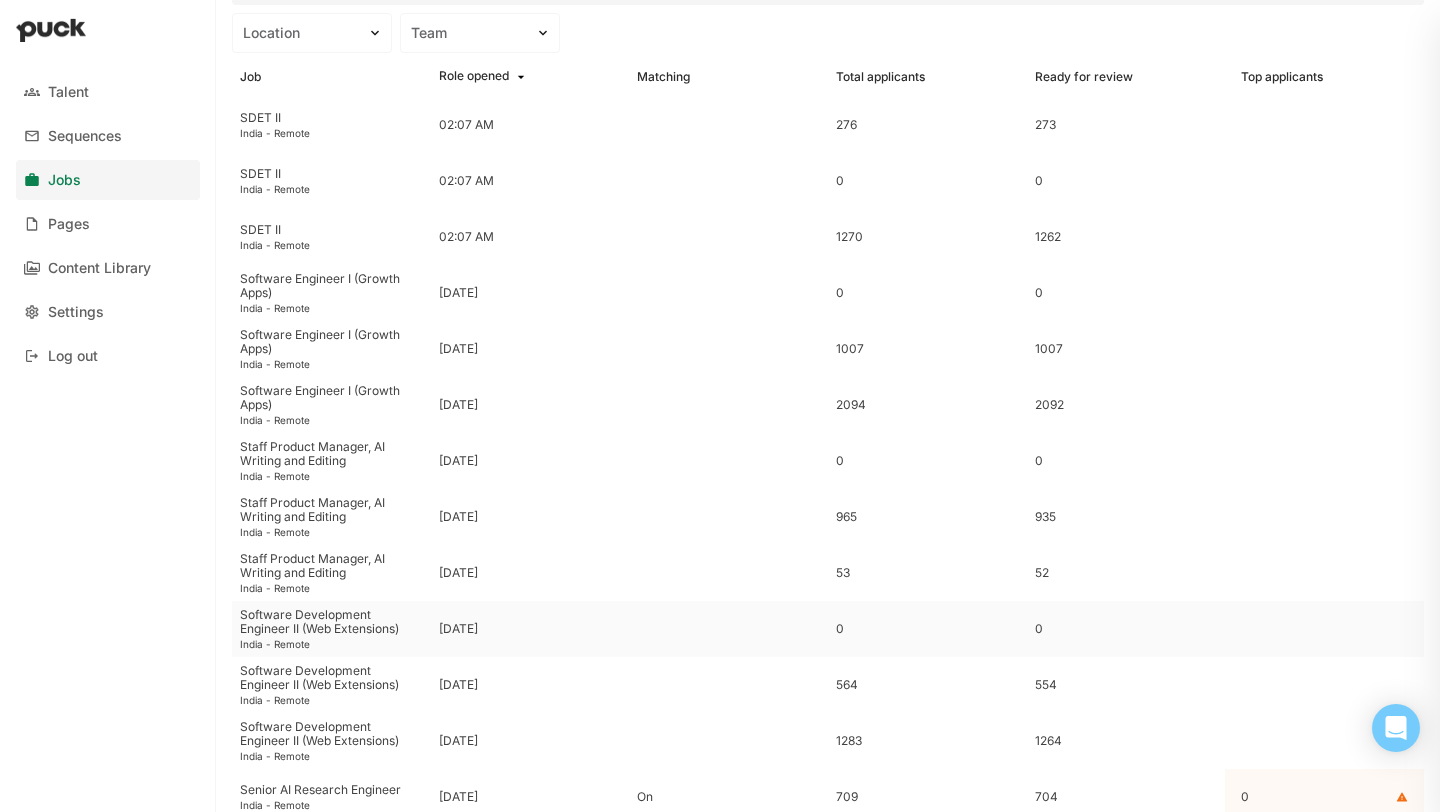 scroll, scrollTop: 216, scrollLeft: 0, axis: vertical 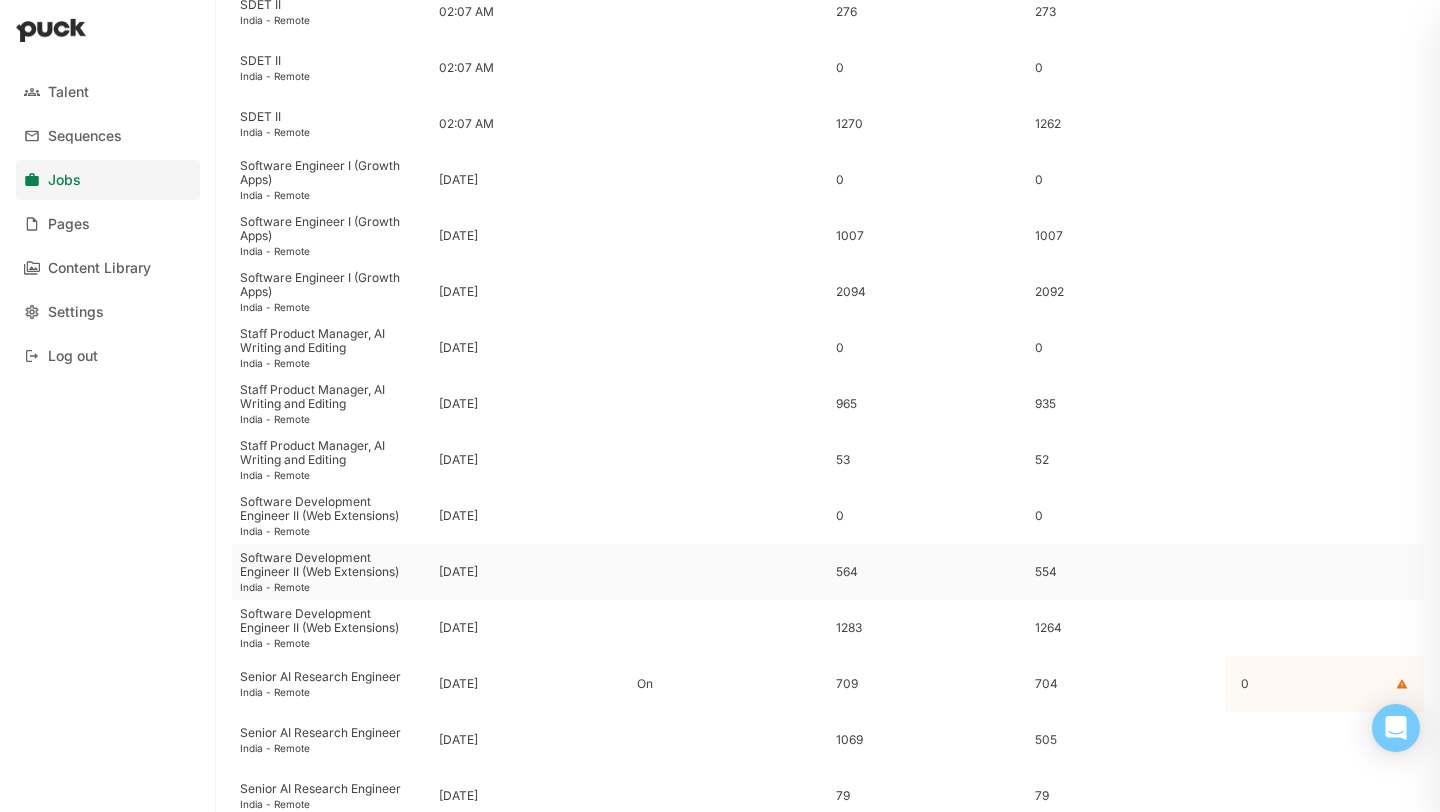 click on "Software Development Engineer II (Web Extensions)" at bounding box center (331, 565) 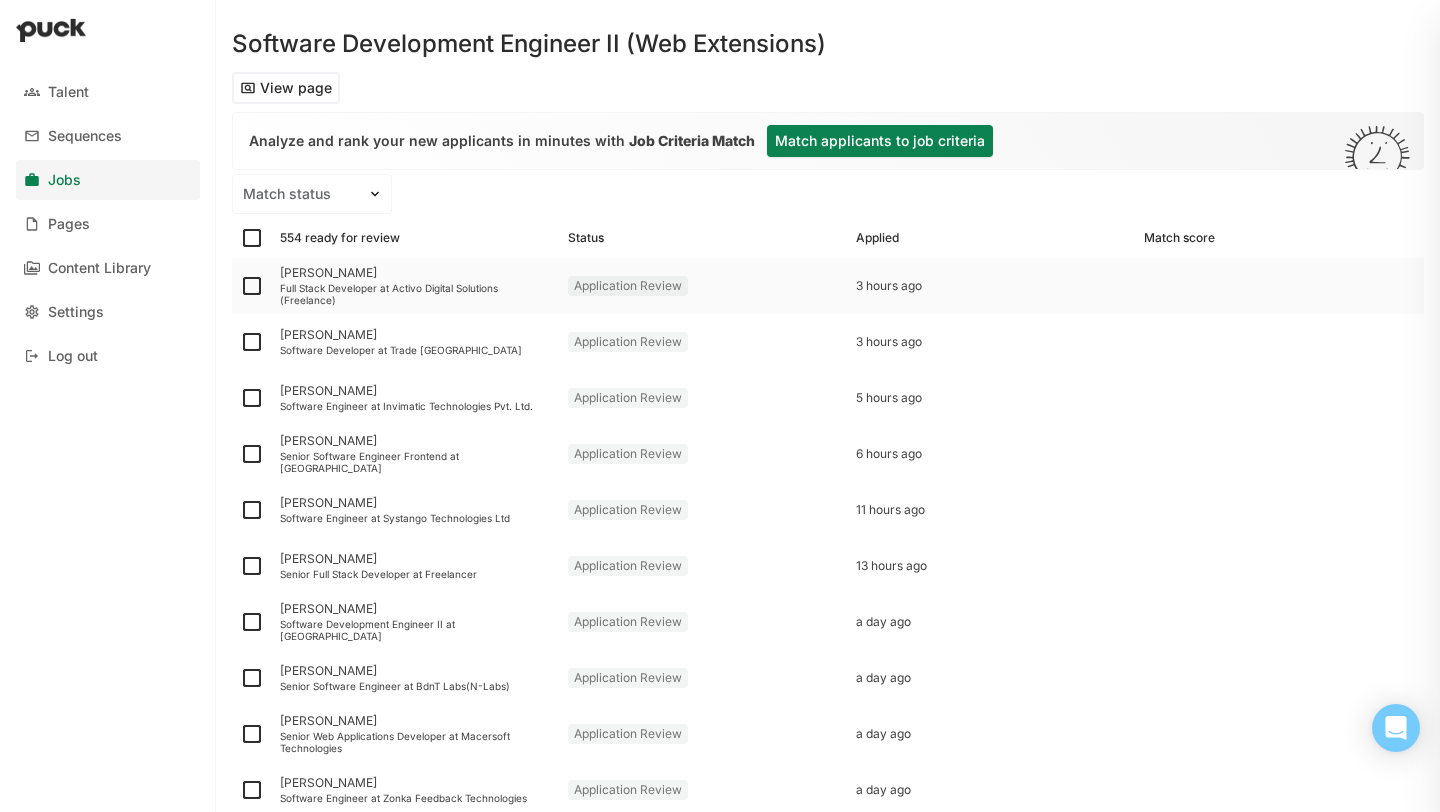 scroll, scrollTop: 58, scrollLeft: 0, axis: vertical 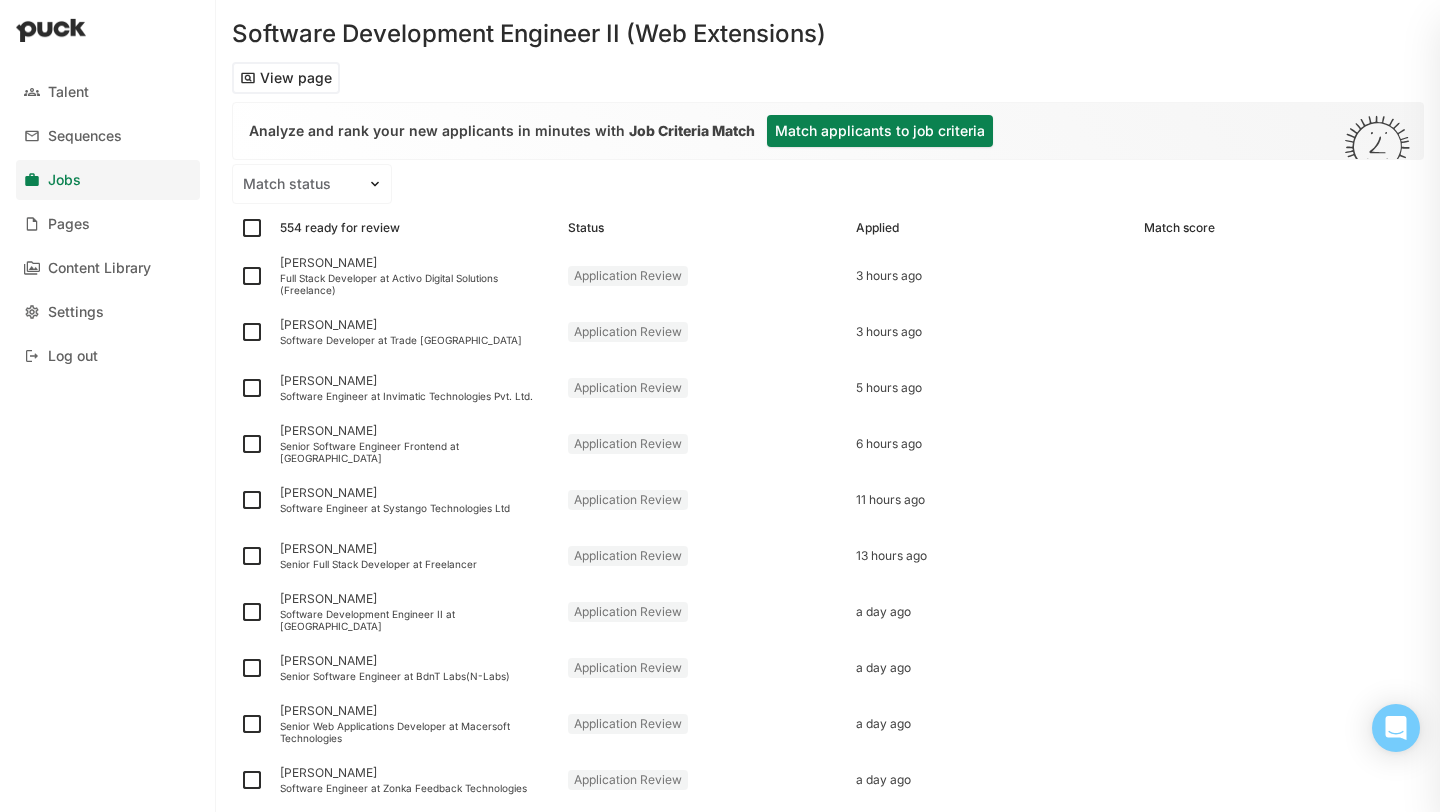 click on "Match applicants to job criteria" at bounding box center (880, 131) 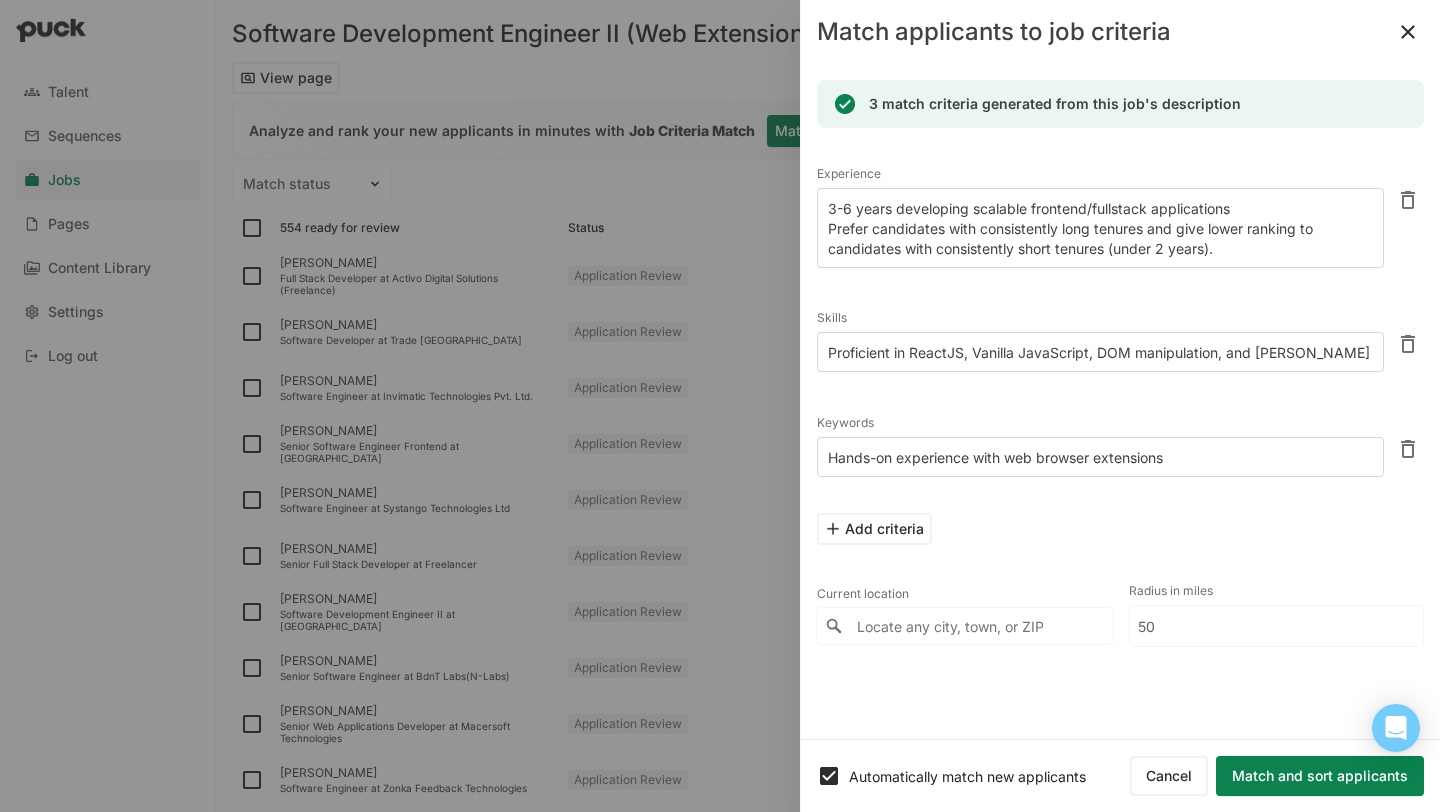 click at bounding box center [965, 626] 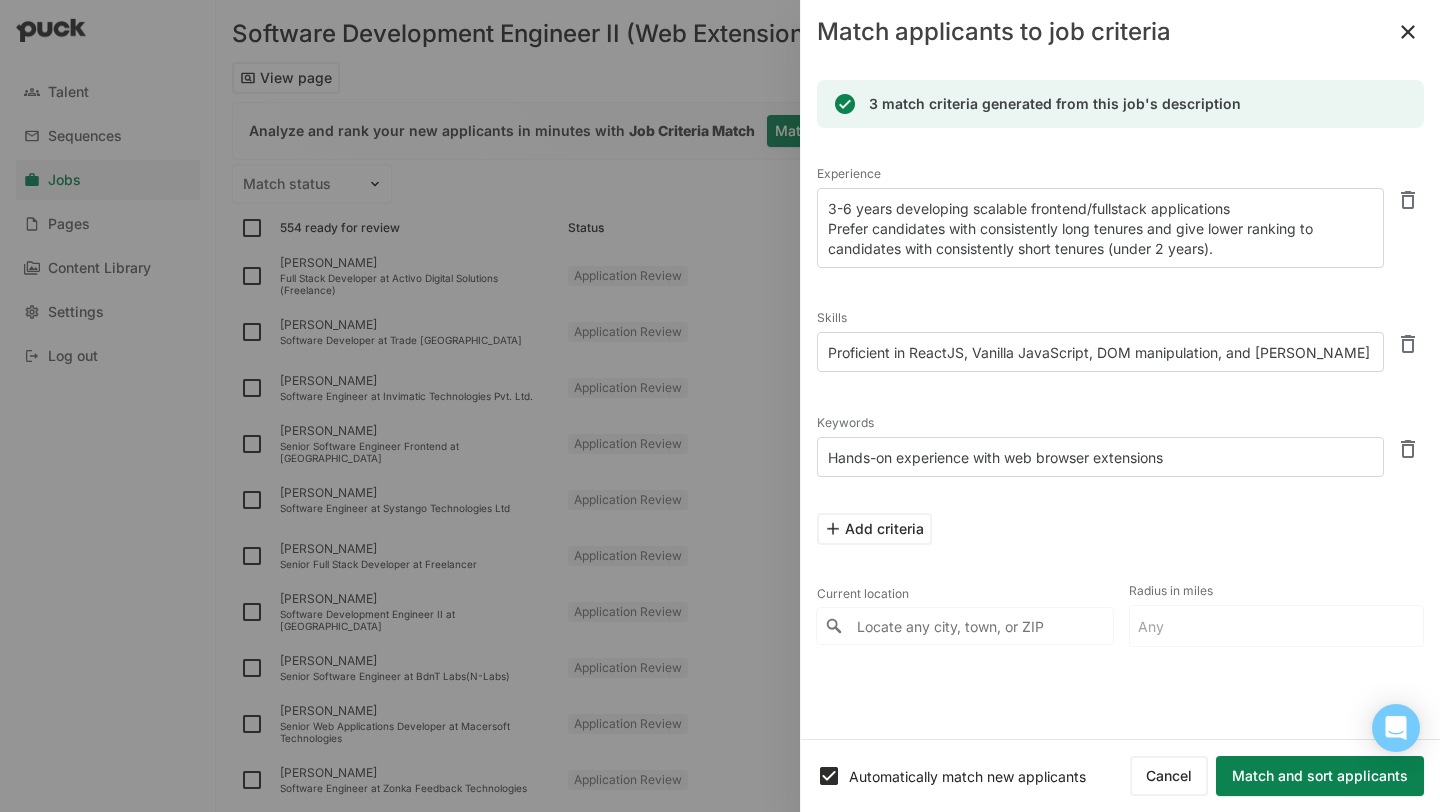 type 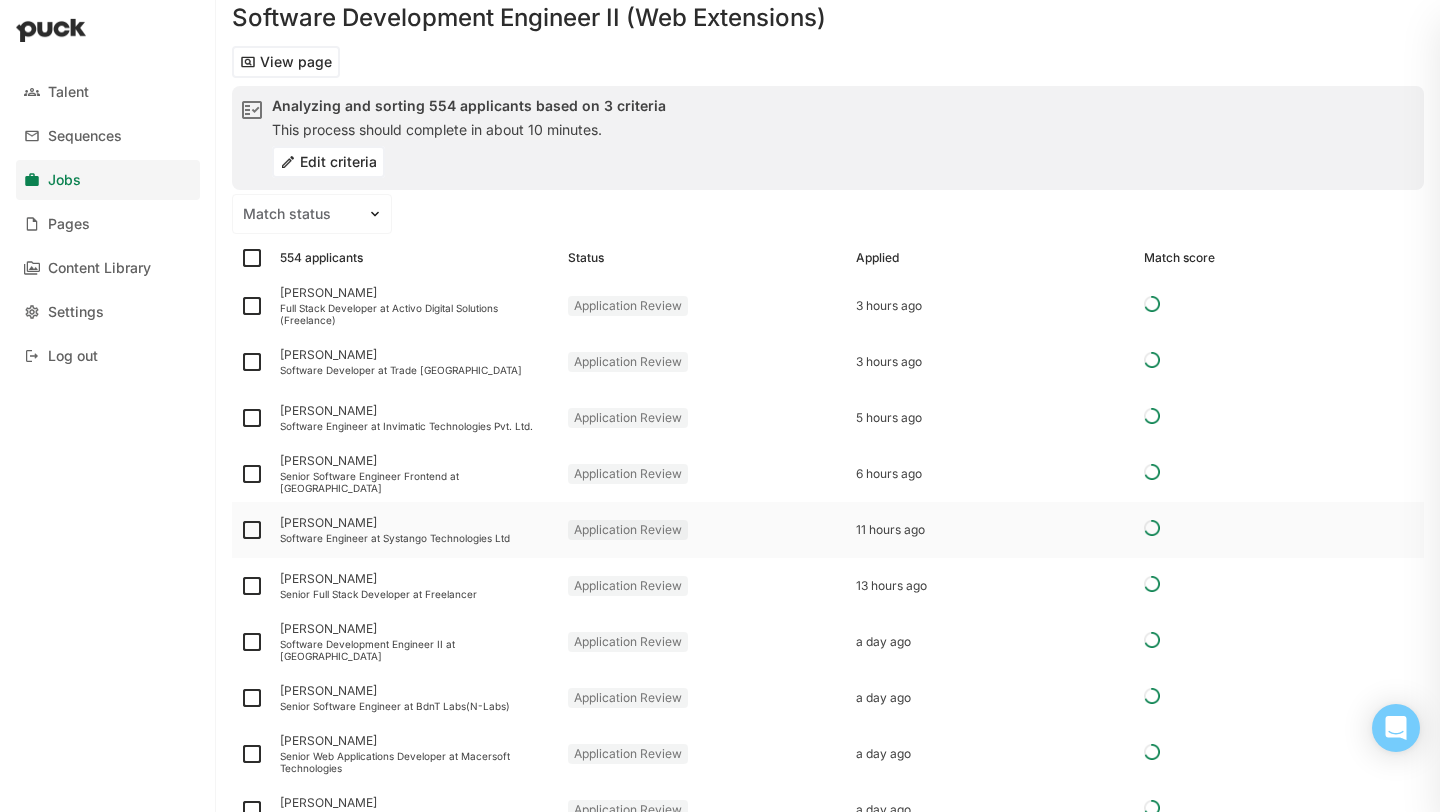 scroll, scrollTop: 78, scrollLeft: 0, axis: vertical 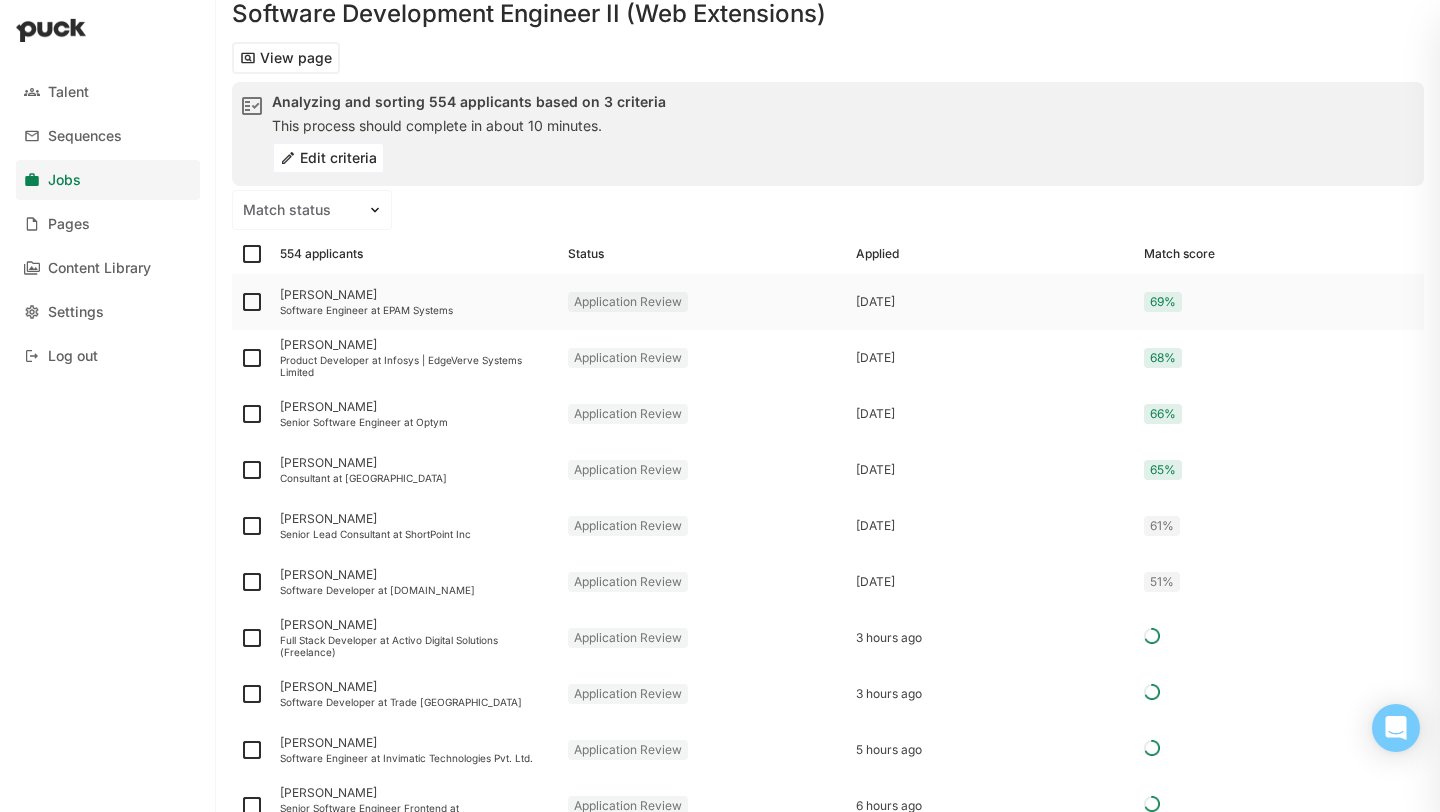 click on "Sasank Gadepalli Software Engineer at EPAM Systems" at bounding box center (416, 302) 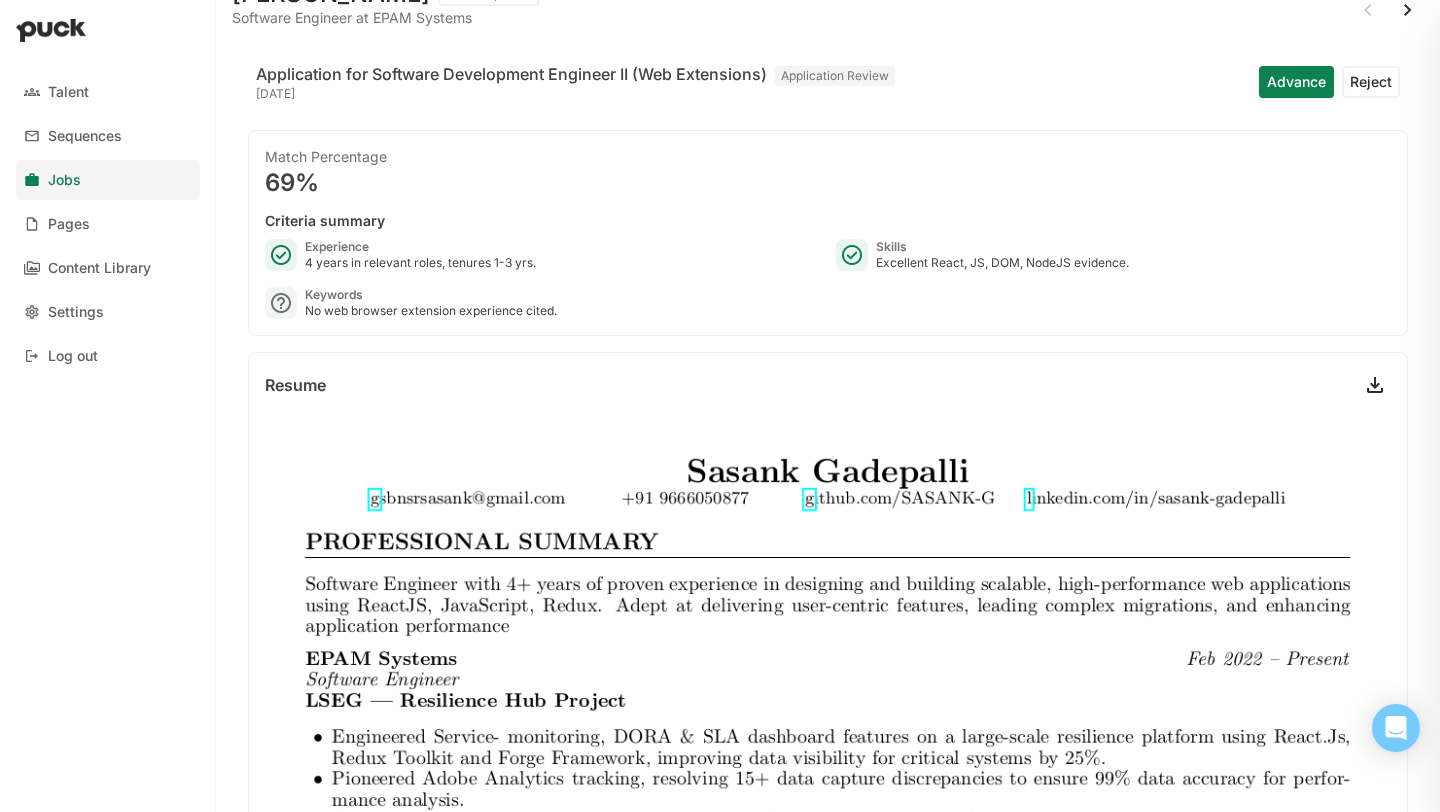 scroll, scrollTop: 0, scrollLeft: 0, axis: both 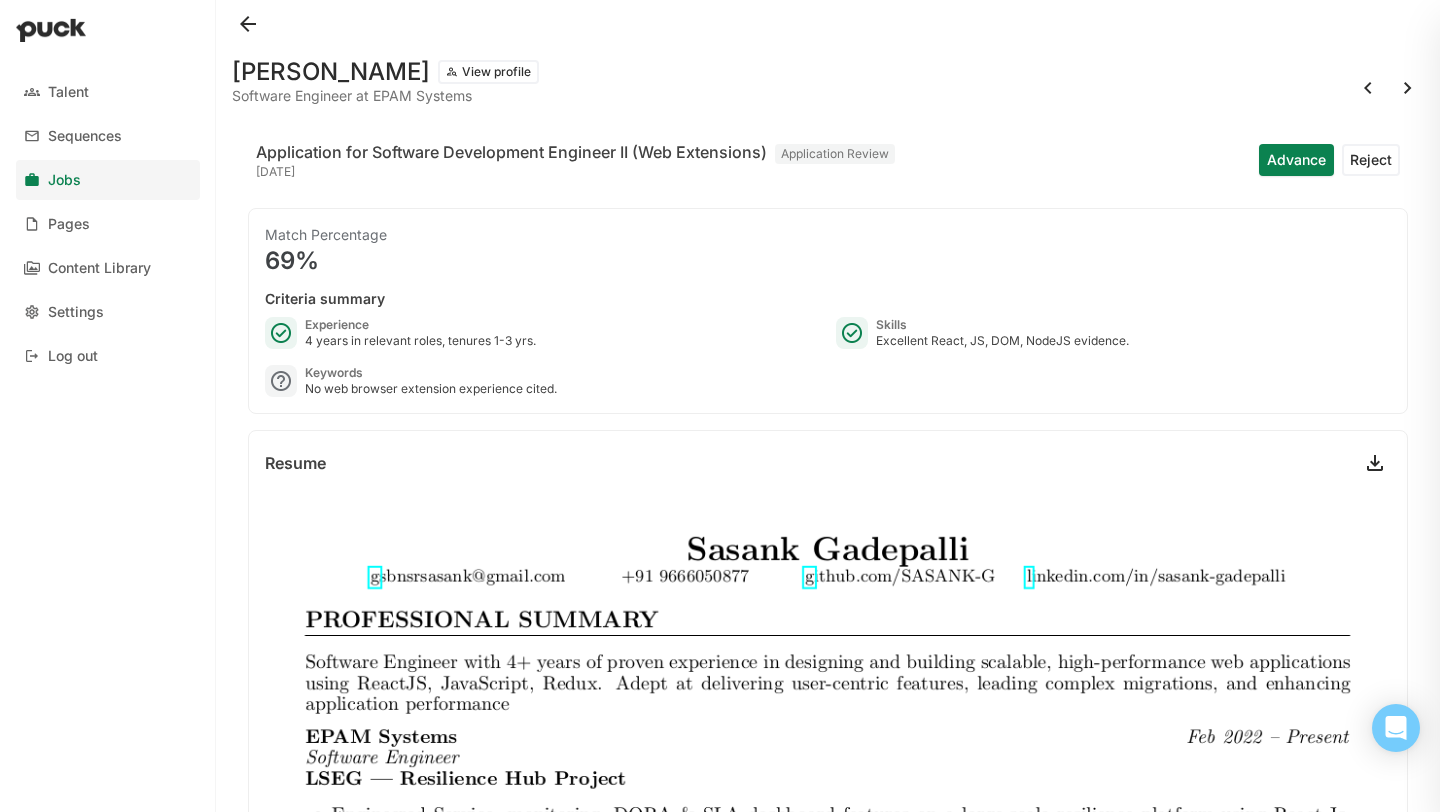 click at bounding box center [248, 24] 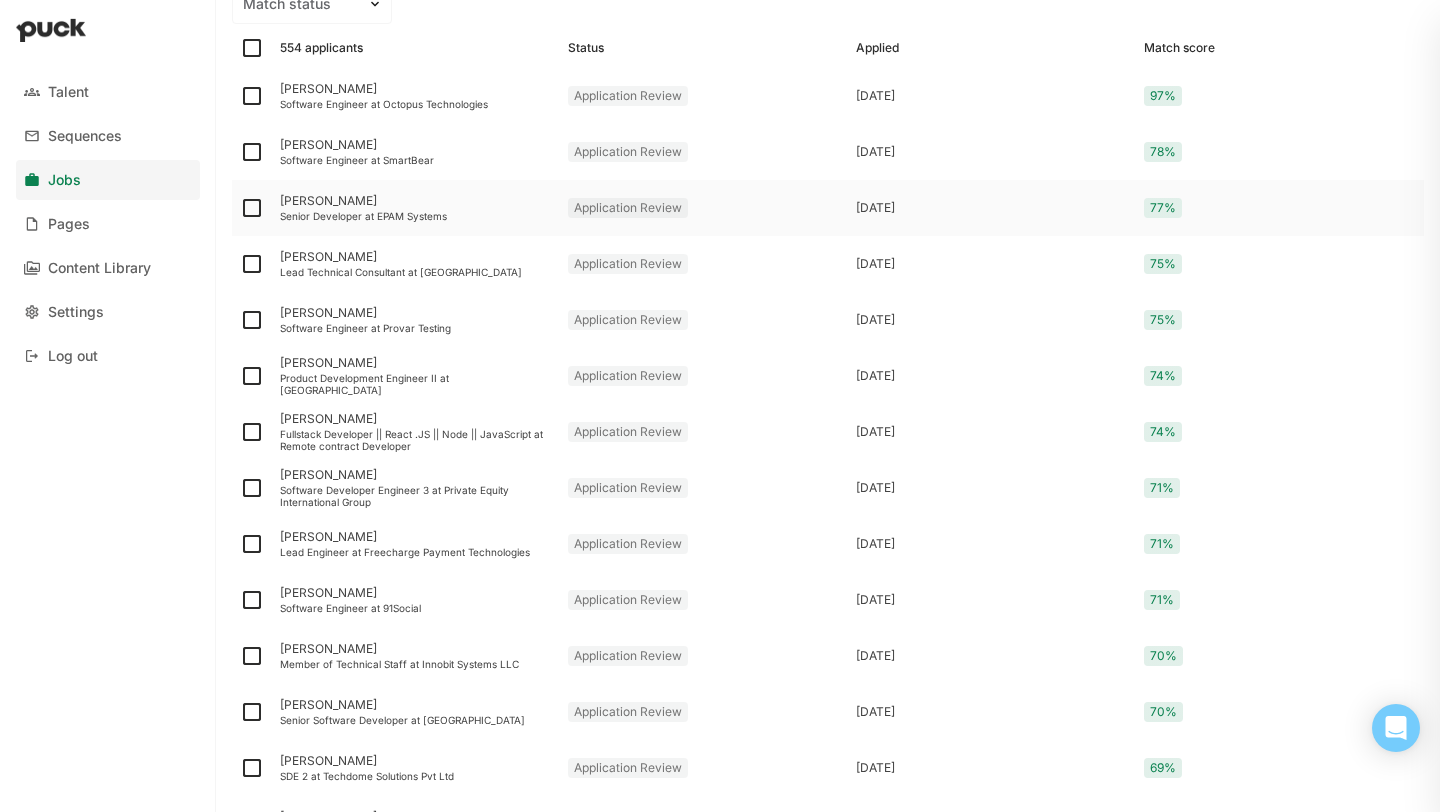scroll, scrollTop: 268, scrollLeft: 0, axis: vertical 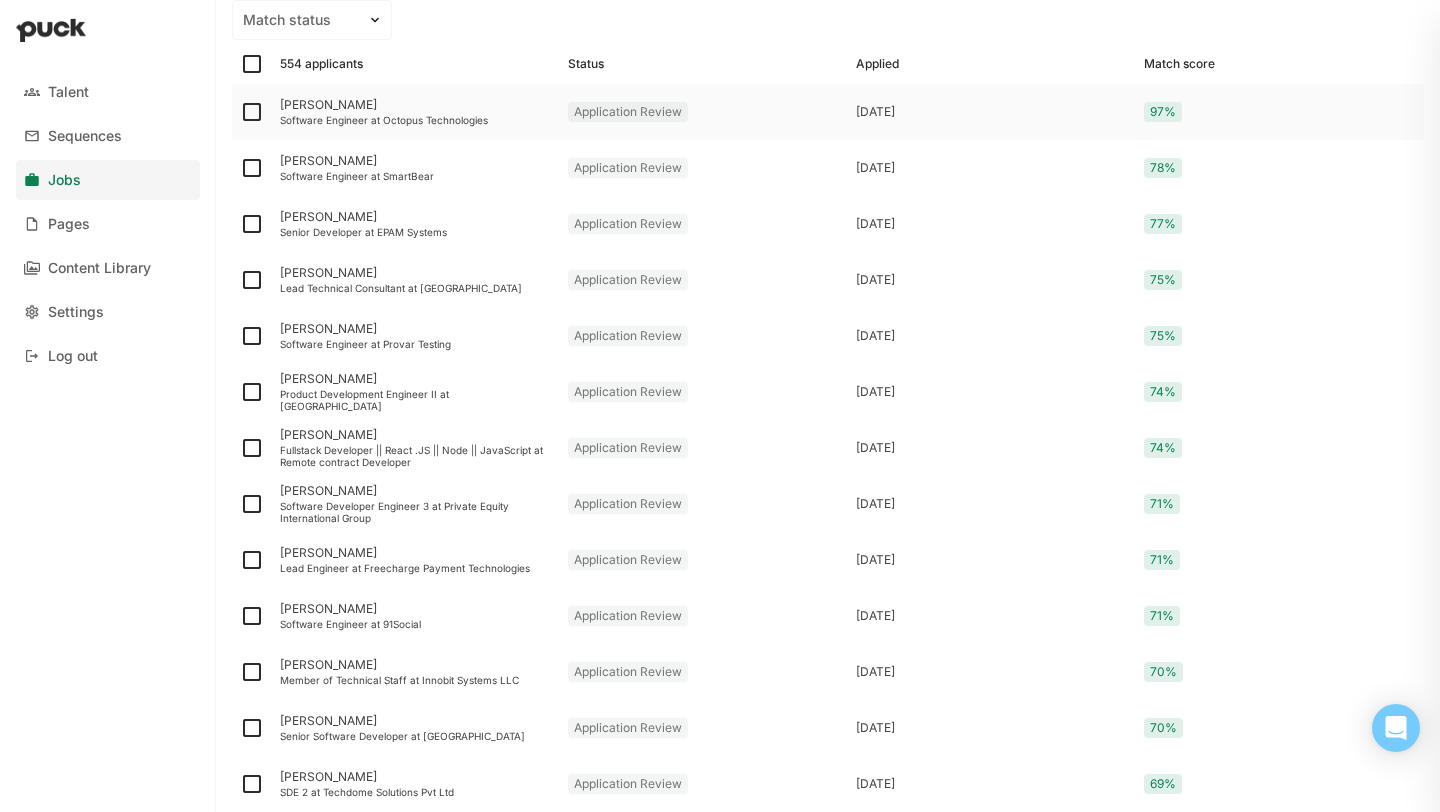 click at bounding box center [252, 112] 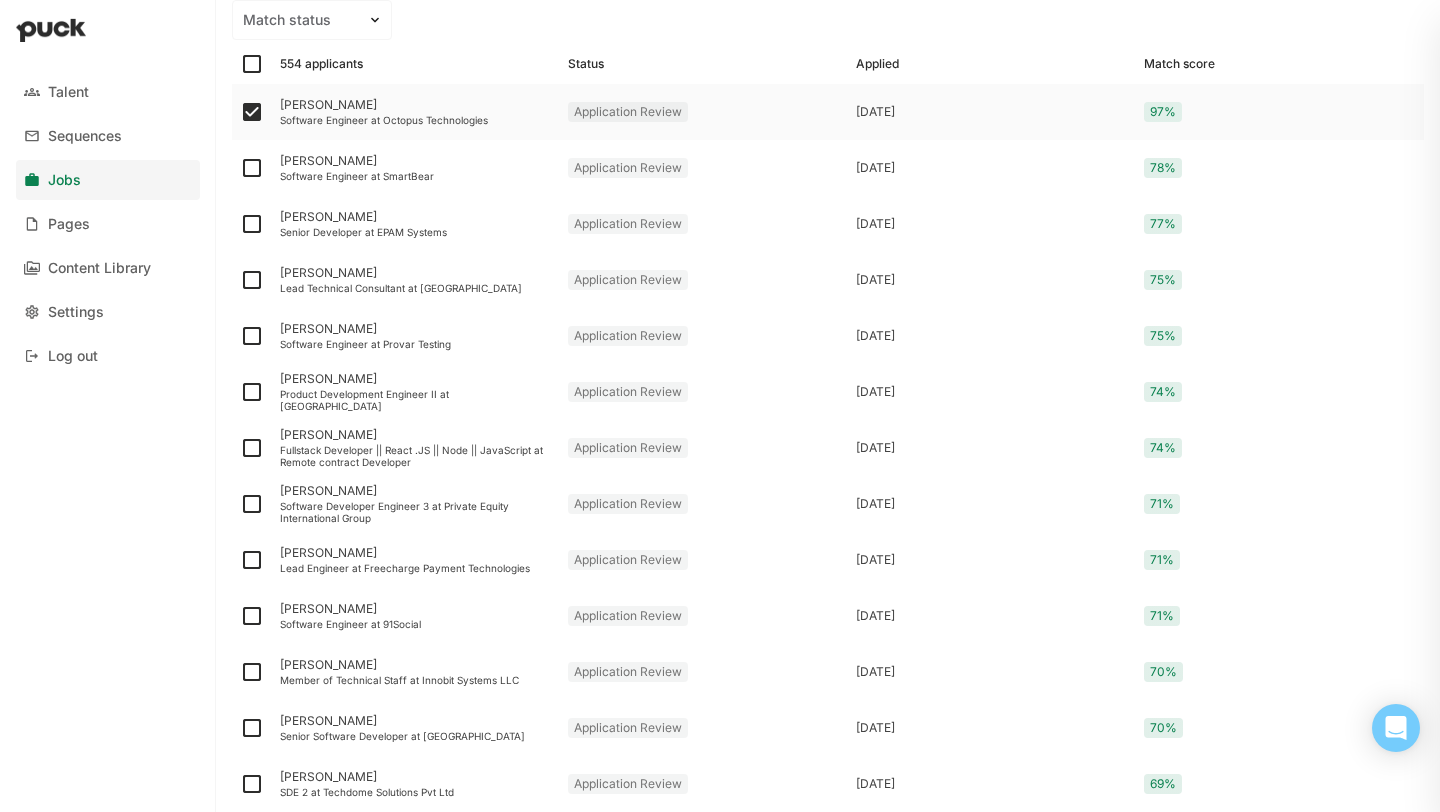 click on "gaurav kamal Software Engineer at Octopus Technologies" at bounding box center [416, 112] 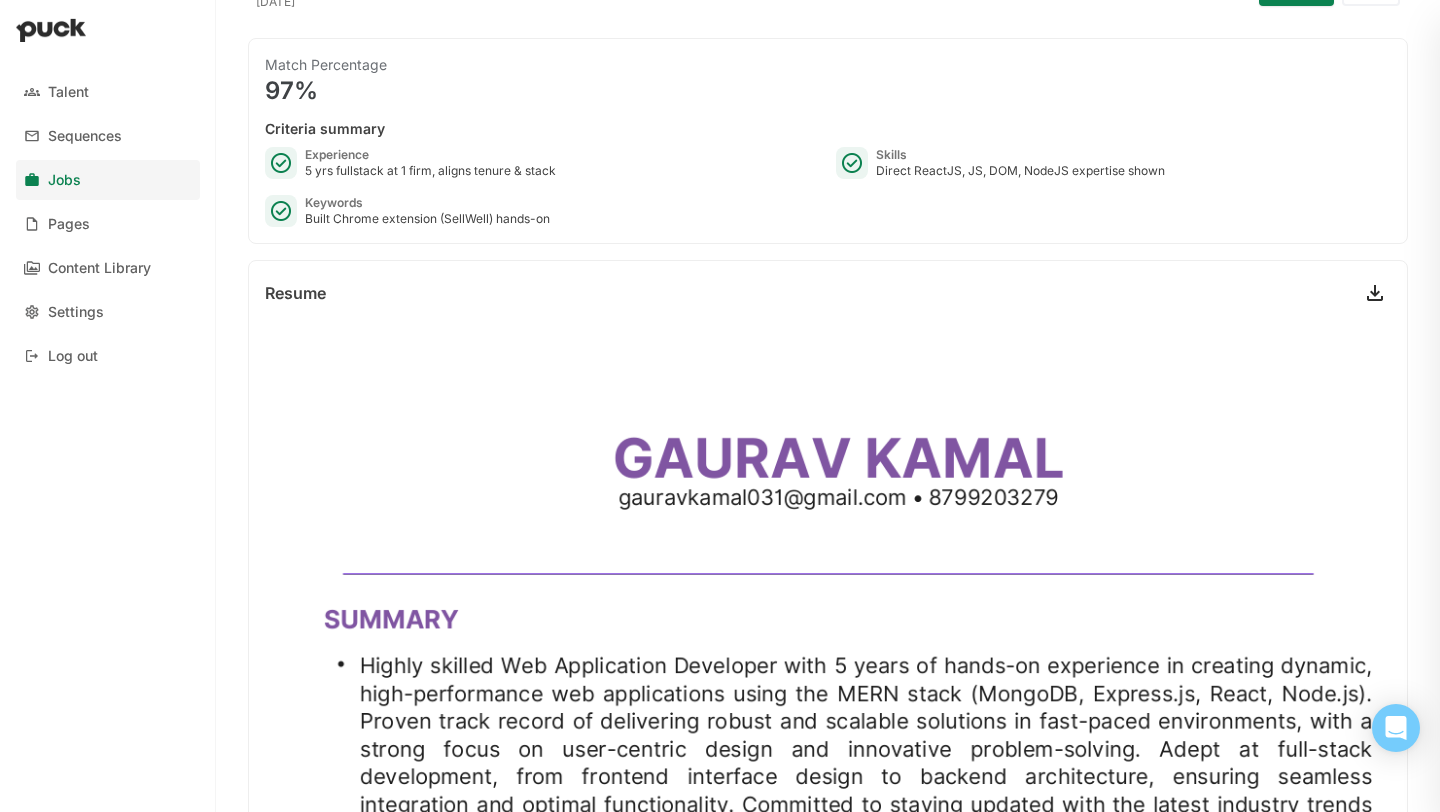scroll, scrollTop: 0, scrollLeft: 0, axis: both 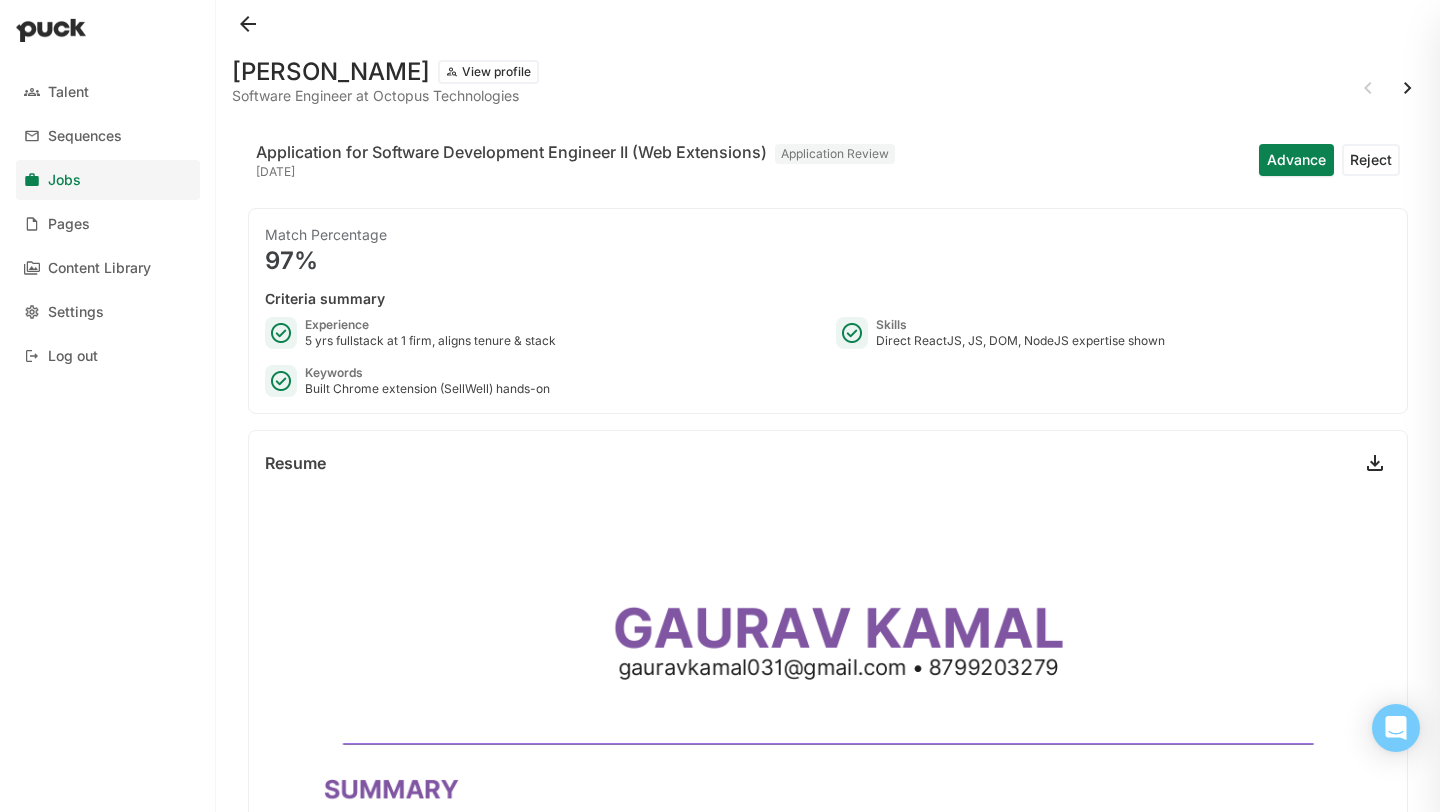 click at bounding box center [248, 24] 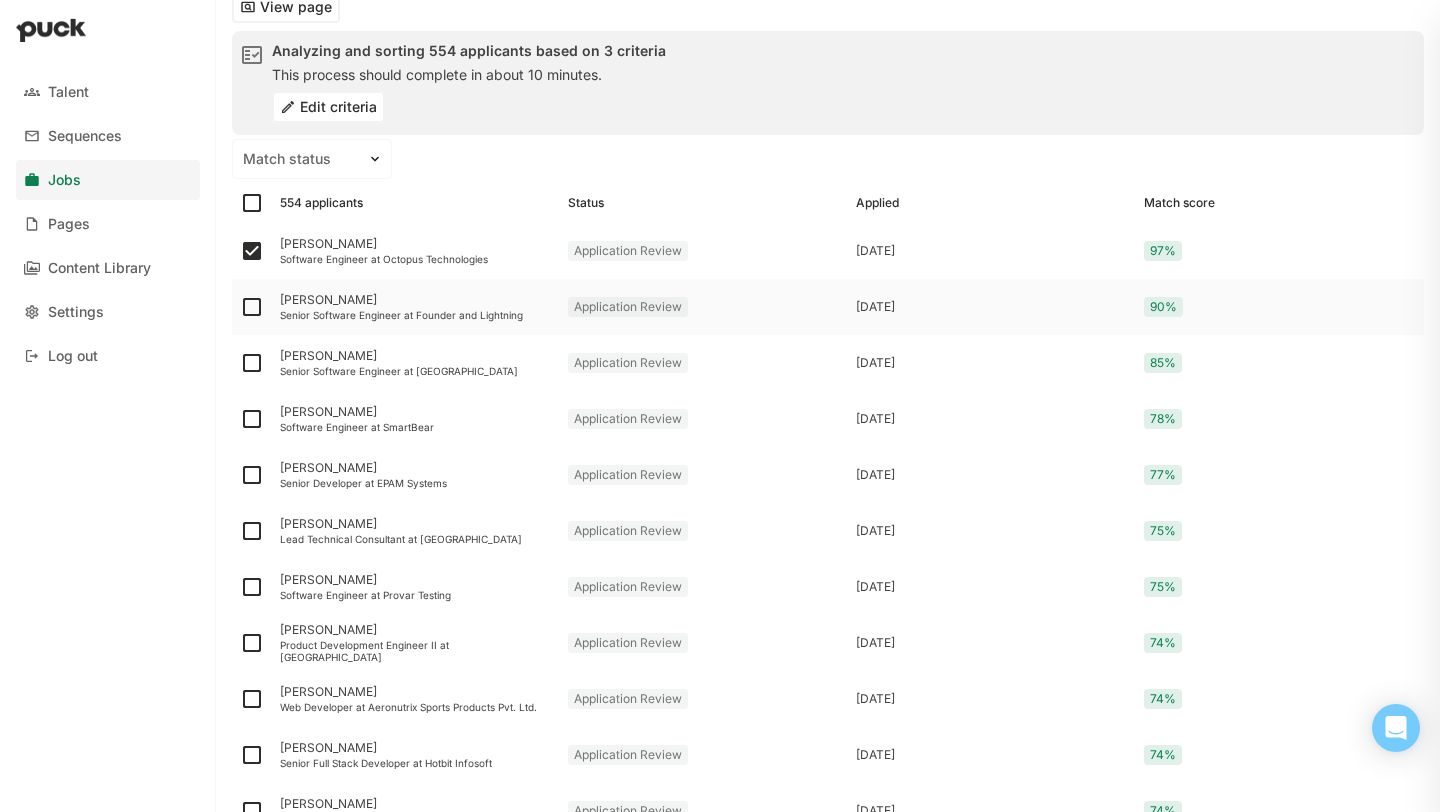 scroll, scrollTop: 124, scrollLeft: 0, axis: vertical 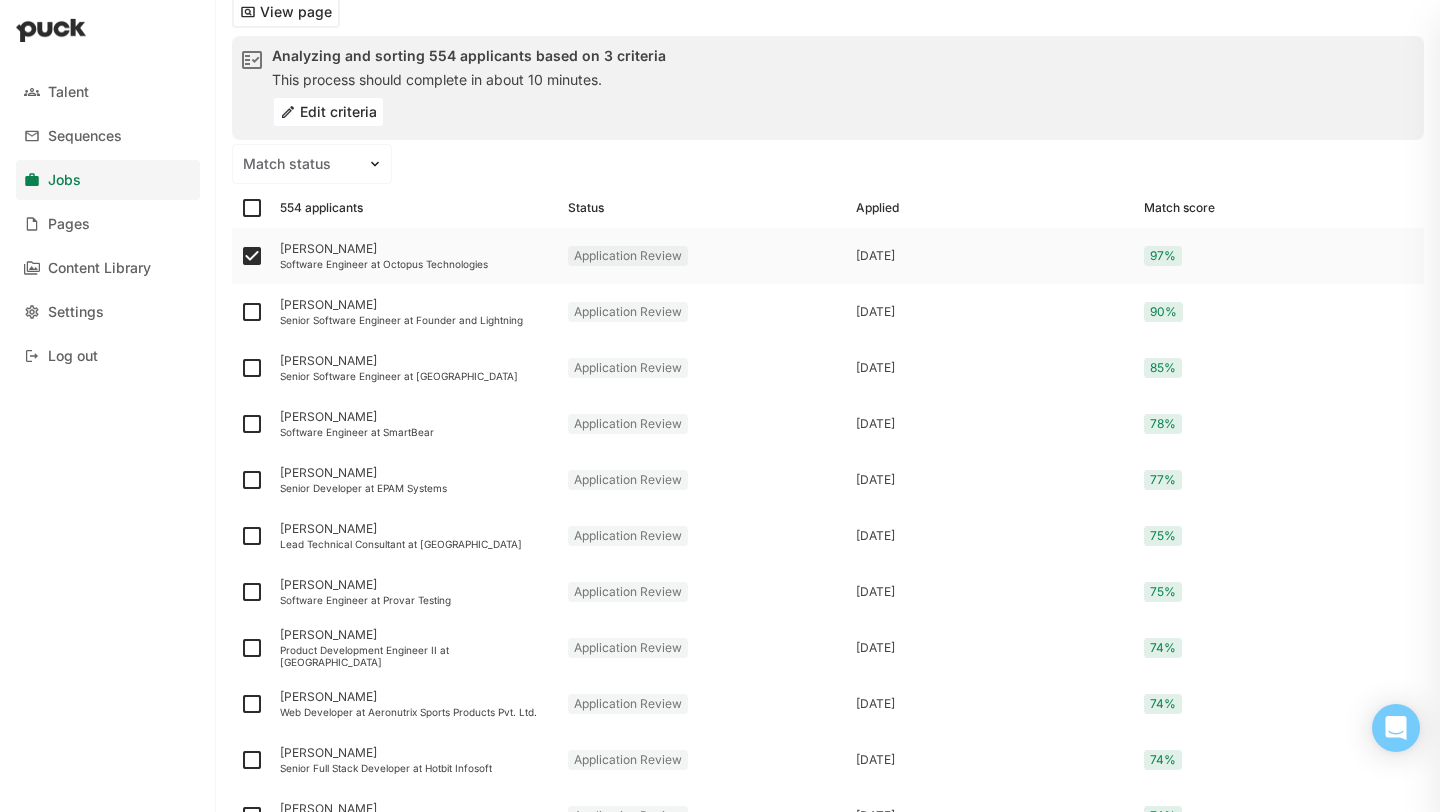 click on "gaurav kamal" at bounding box center [416, 249] 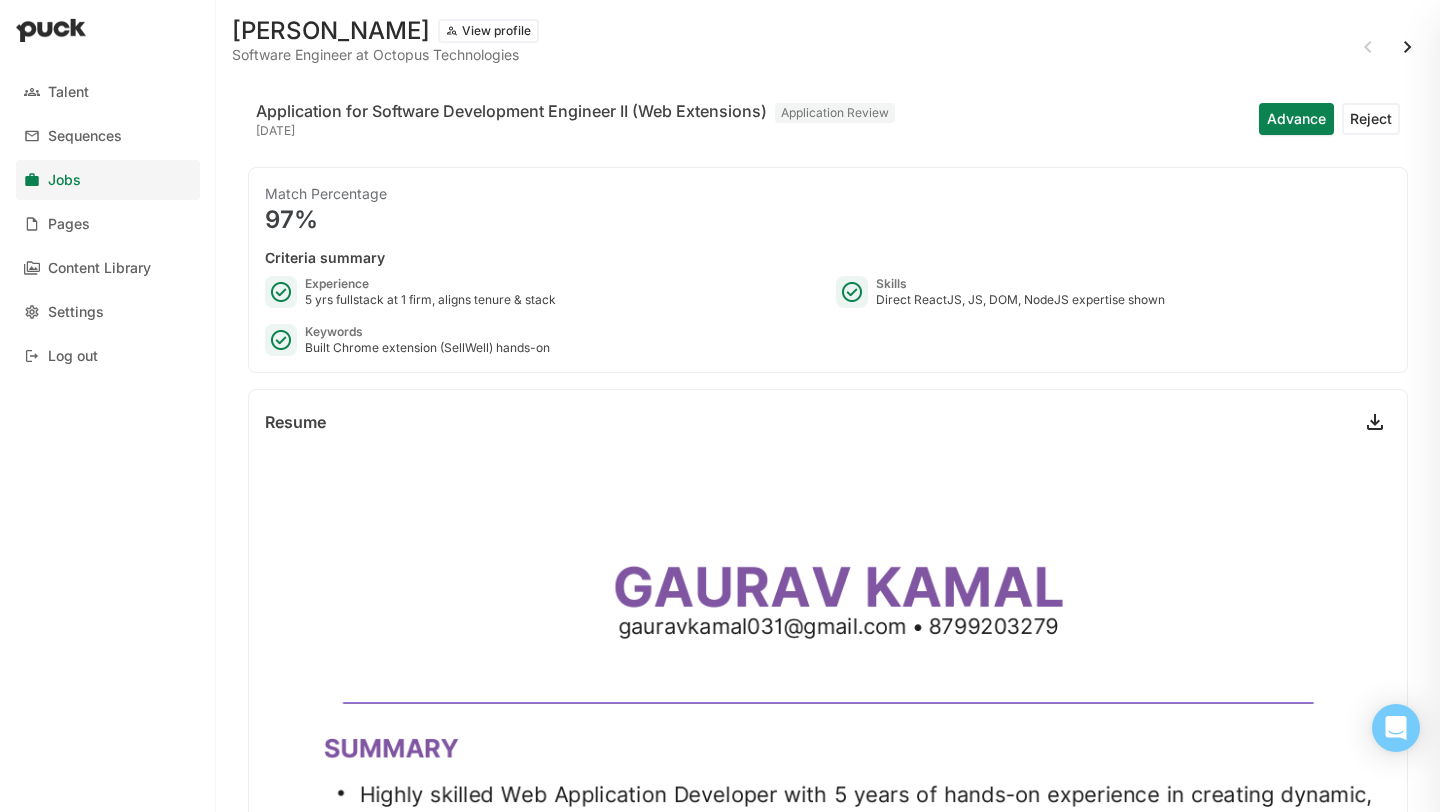 scroll, scrollTop: 0, scrollLeft: 0, axis: both 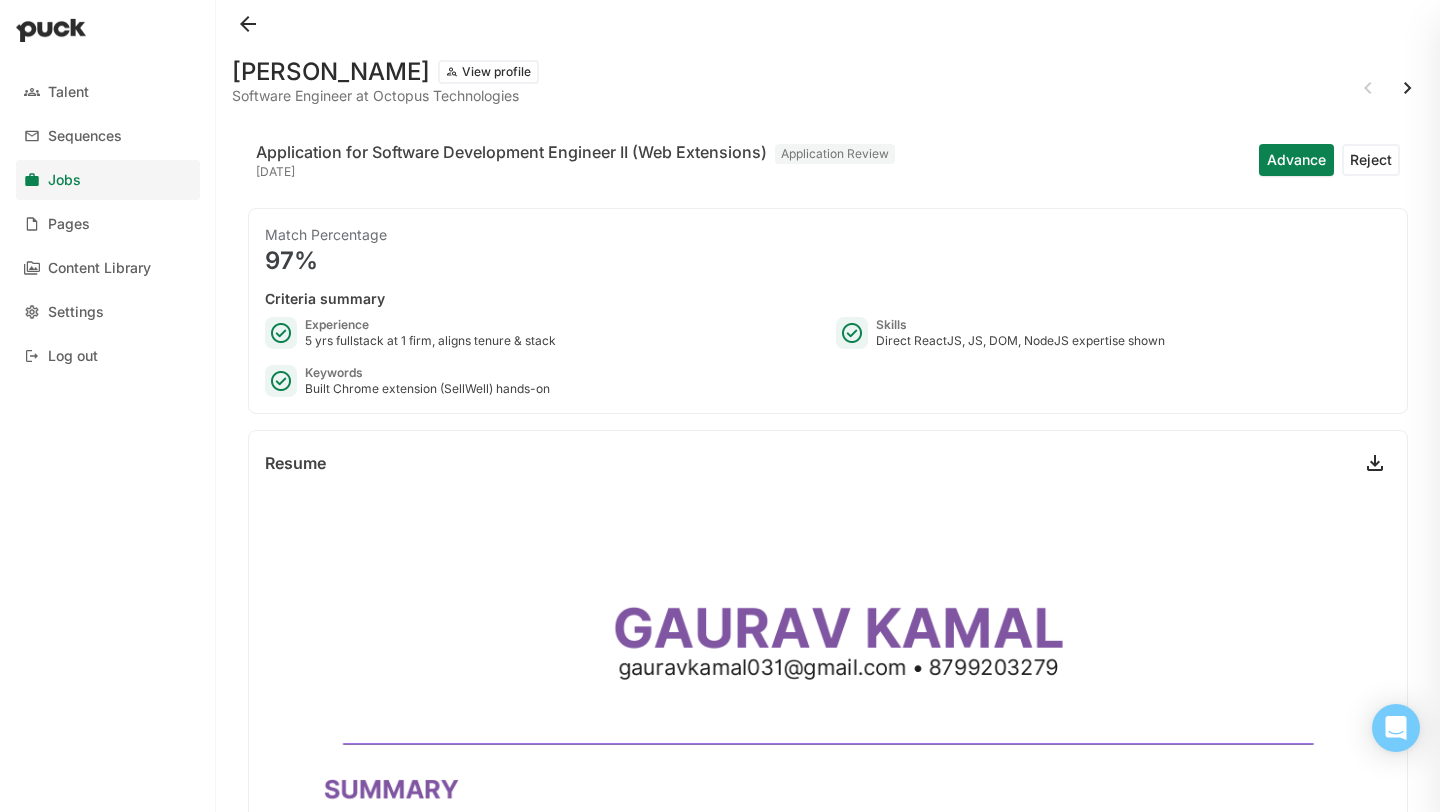 click on "View profile" at bounding box center (488, 72) 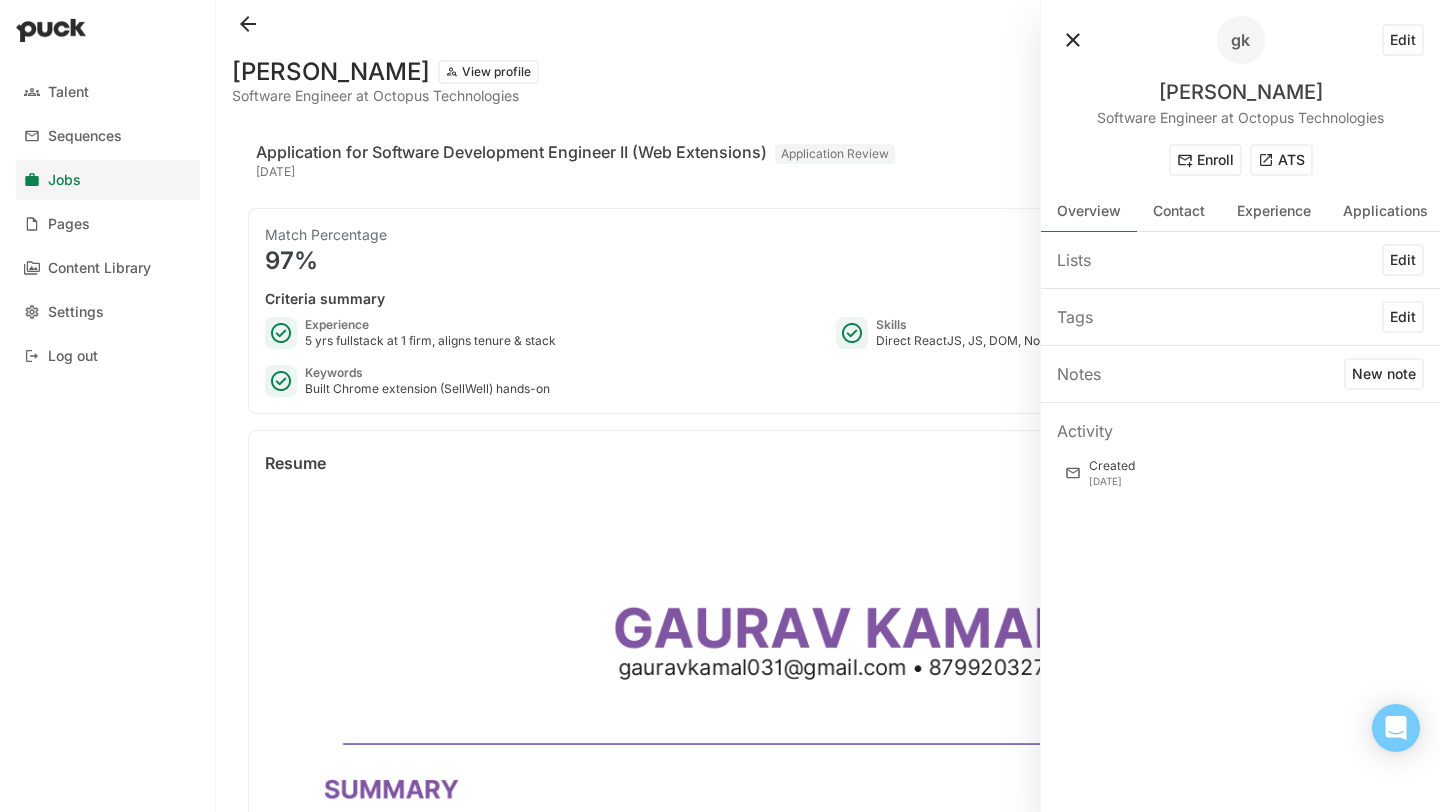 click on "ATS" at bounding box center [1281, 160] 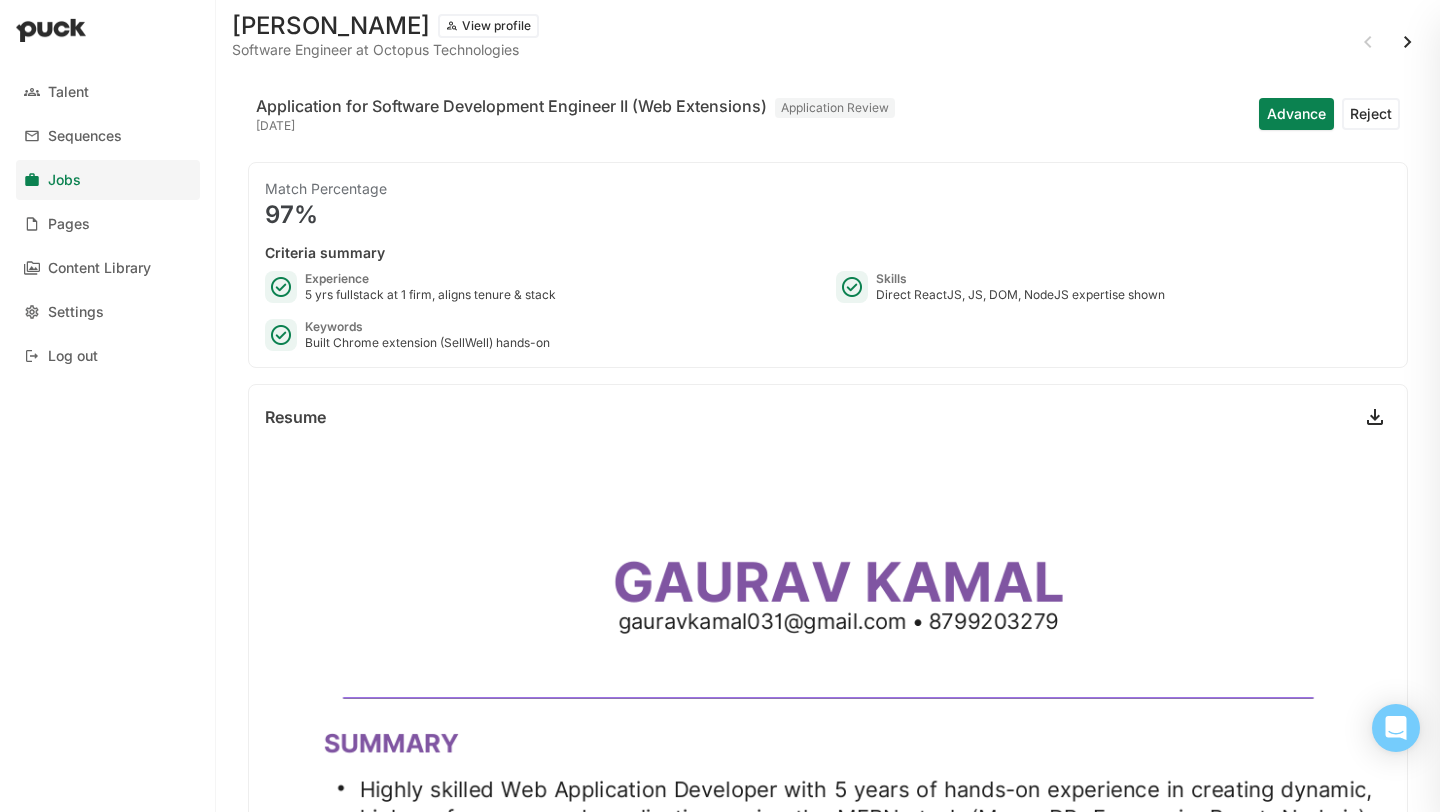 scroll, scrollTop: 48, scrollLeft: 0, axis: vertical 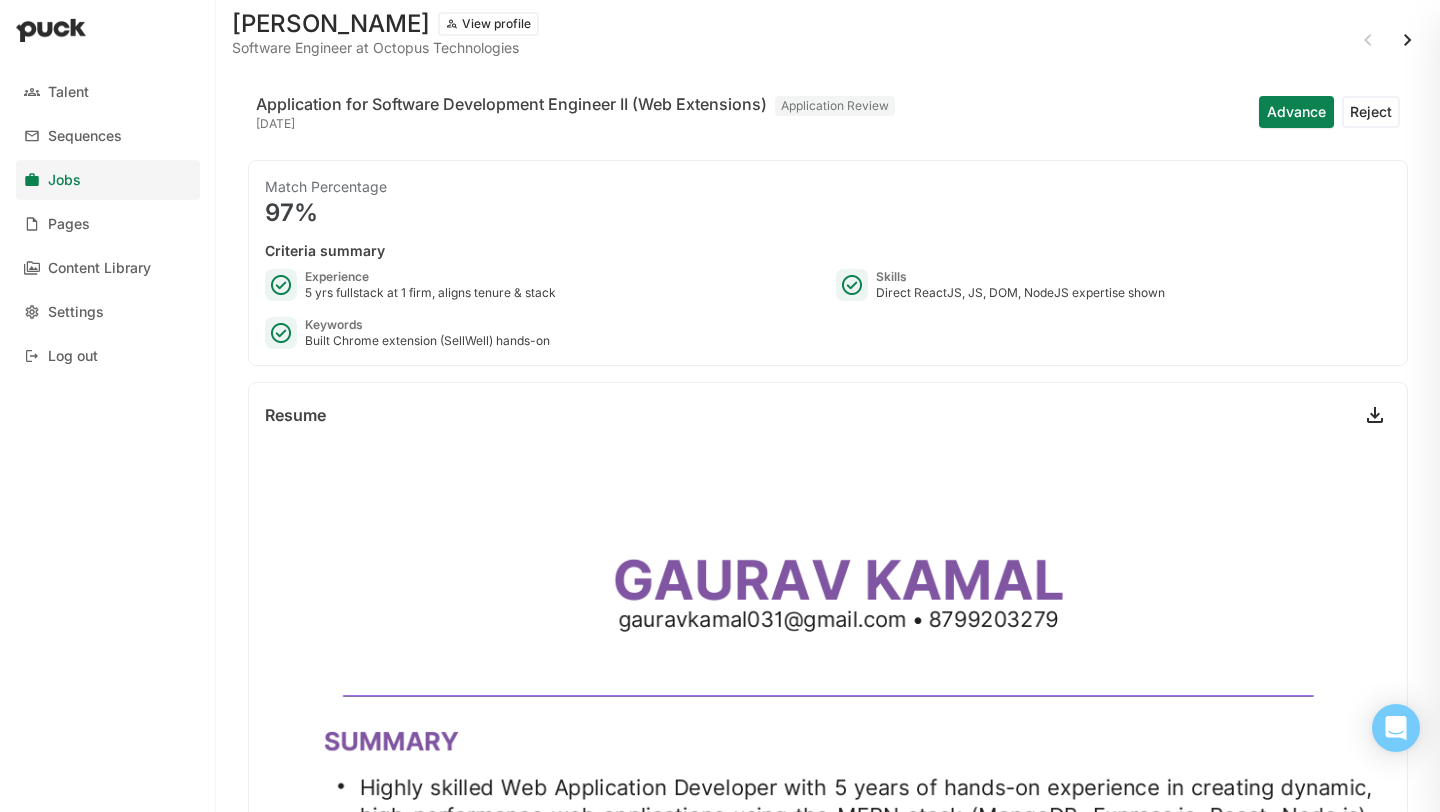 click on "Advance" at bounding box center [1296, 112] 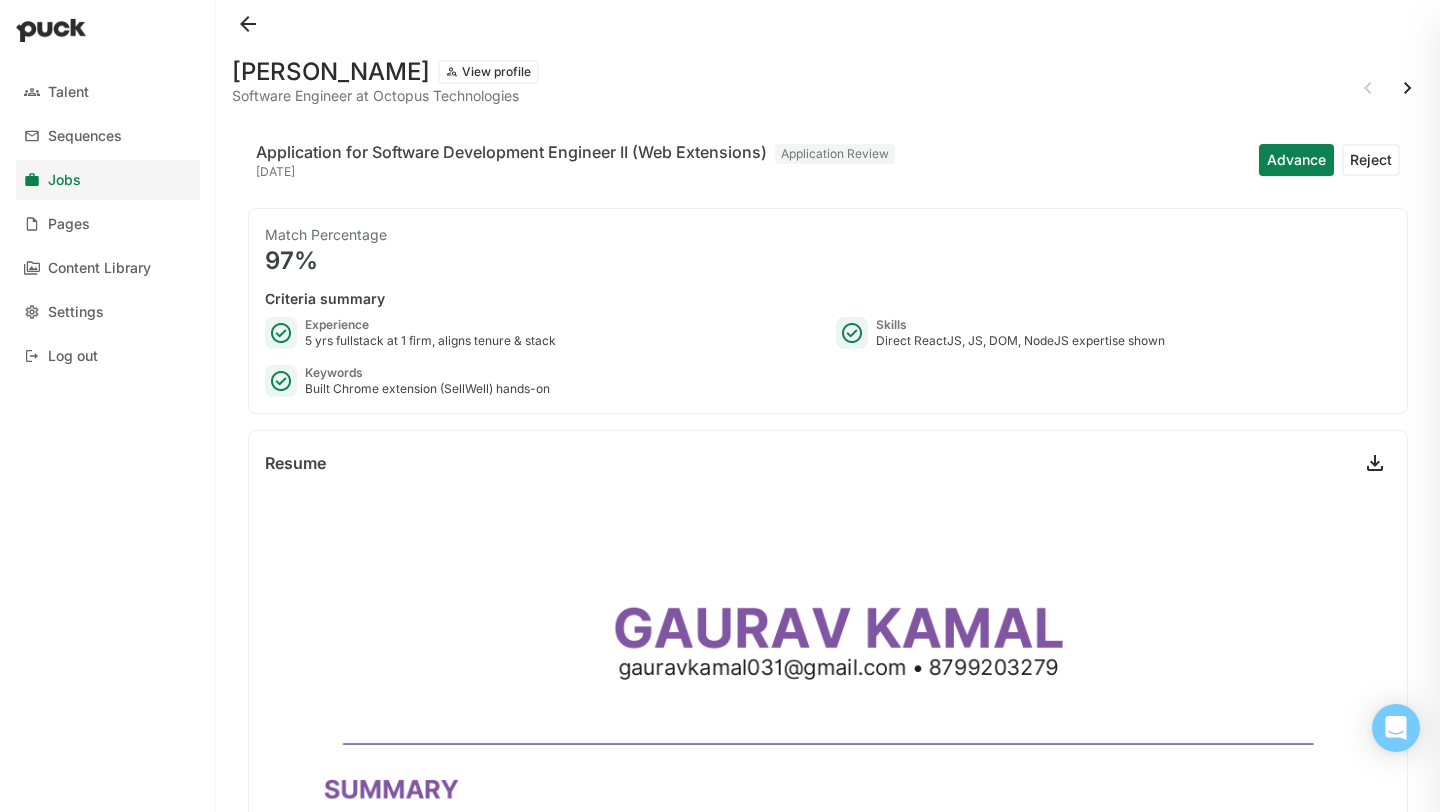 click on "Advance" at bounding box center [1296, 160] 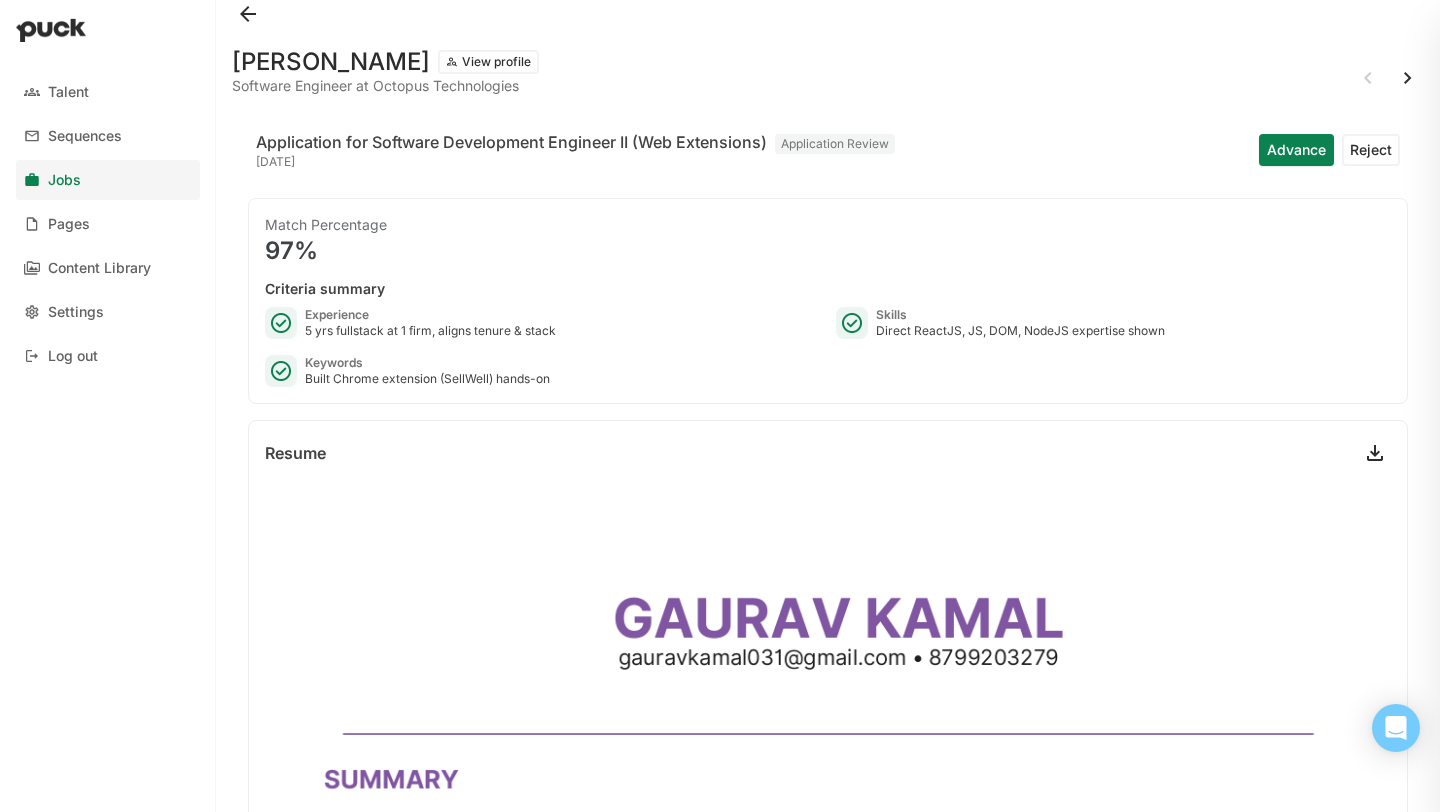 scroll, scrollTop: 0, scrollLeft: 0, axis: both 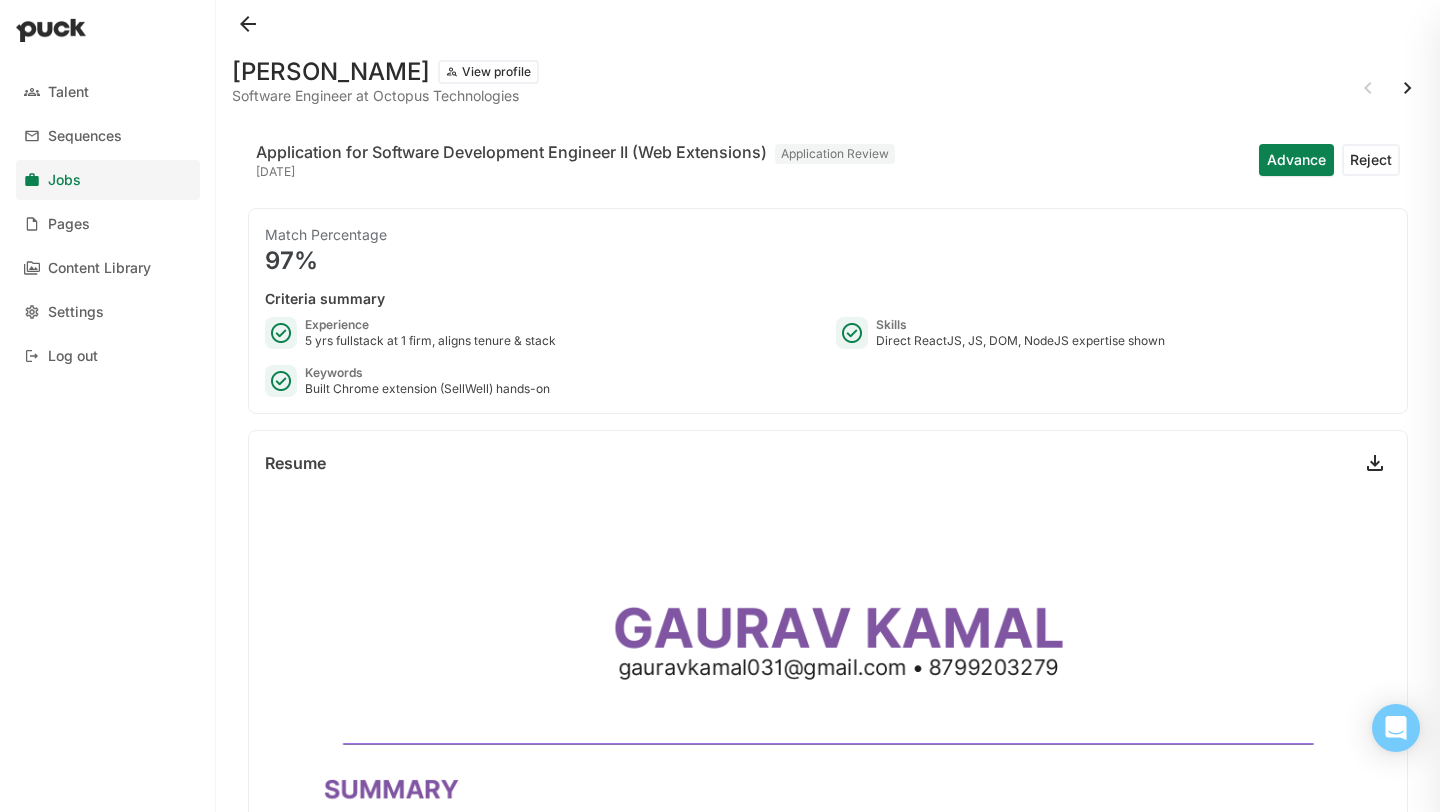 click on "Advance" at bounding box center [1296, 160] 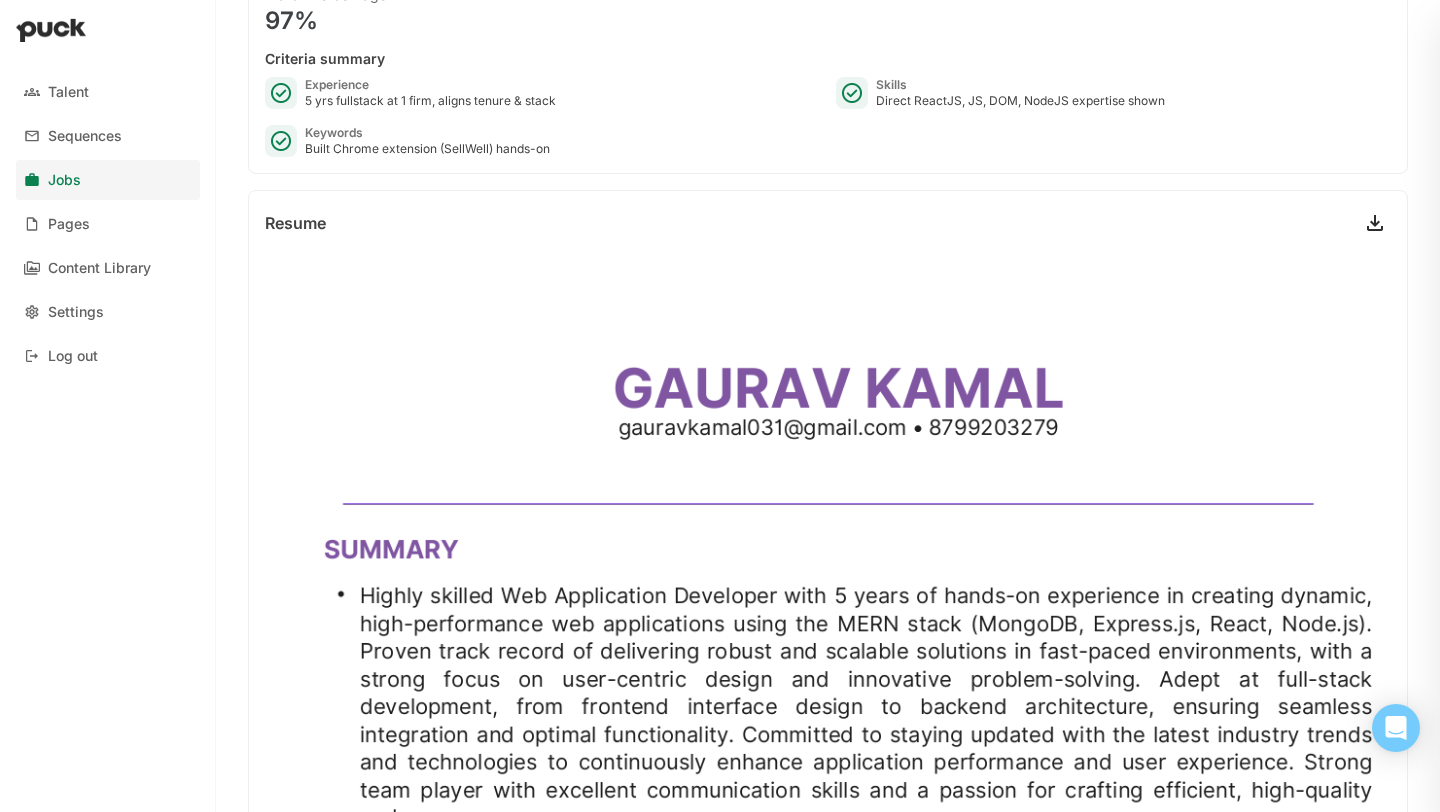 scroll, scrollTop: 0, scrollLeft: 0, axis: both 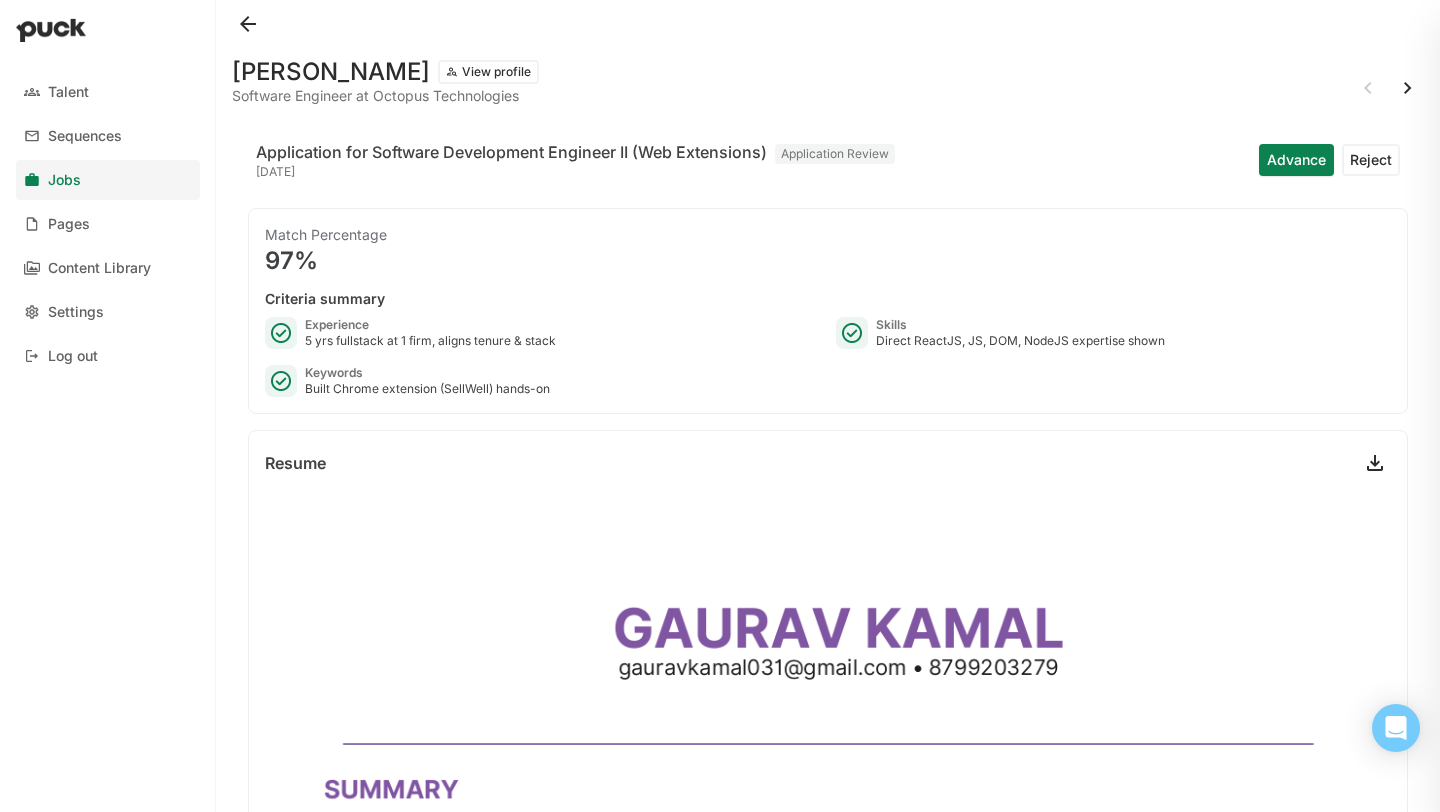 click at bounding box center [248, 24] 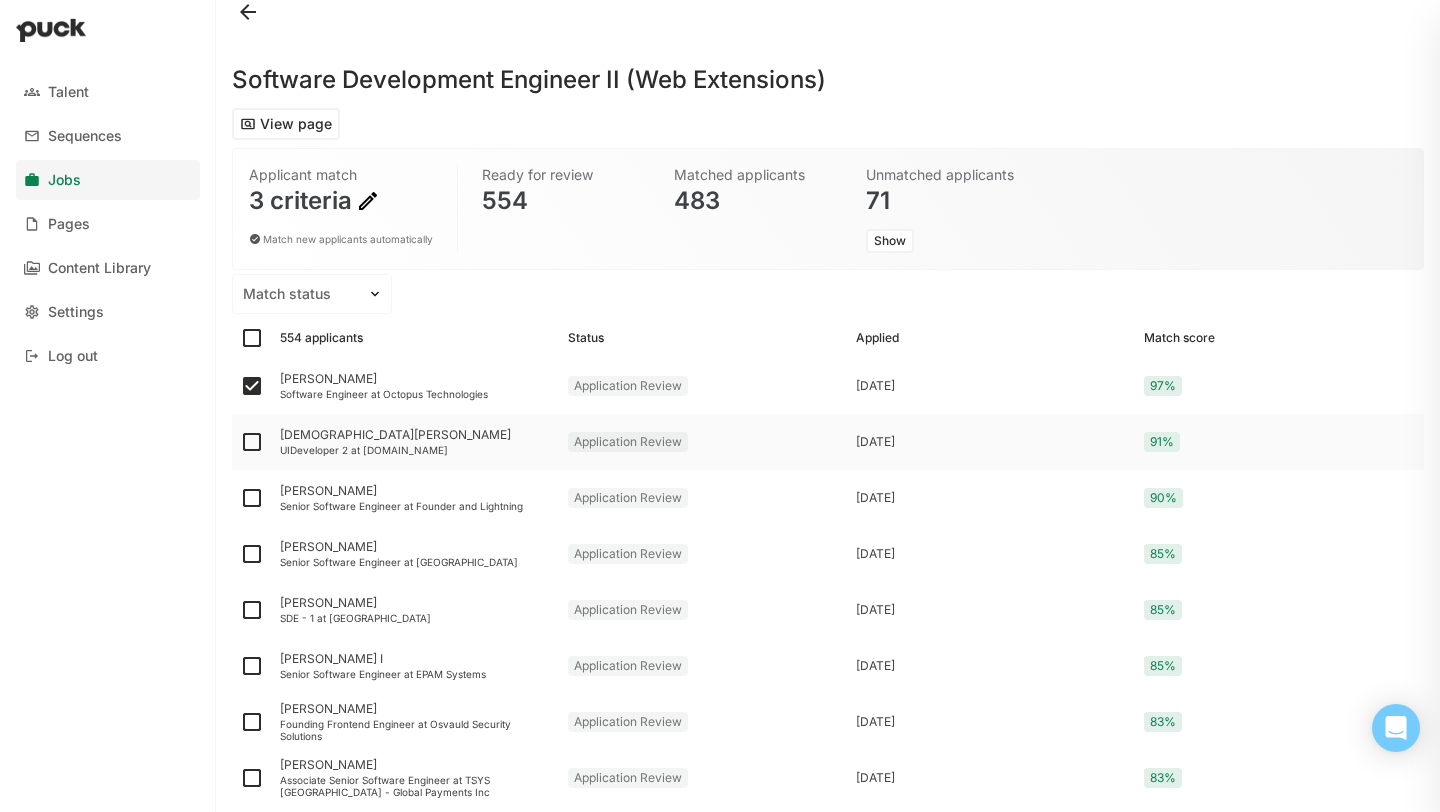 scroll, scrollTop: 14, scrollLeft: 0, axis: vertical 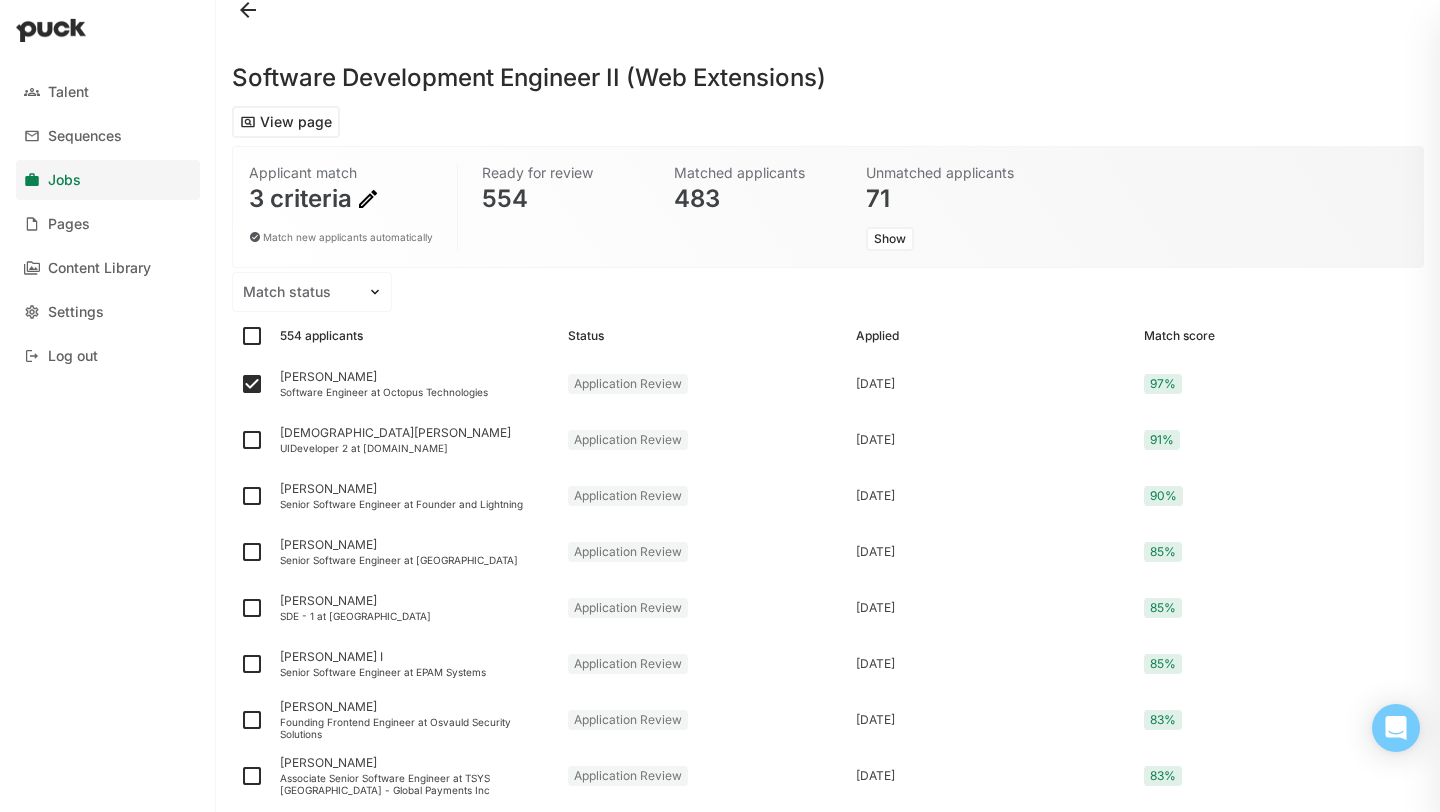 click on "Jobs" at bounding box center [108, 180] 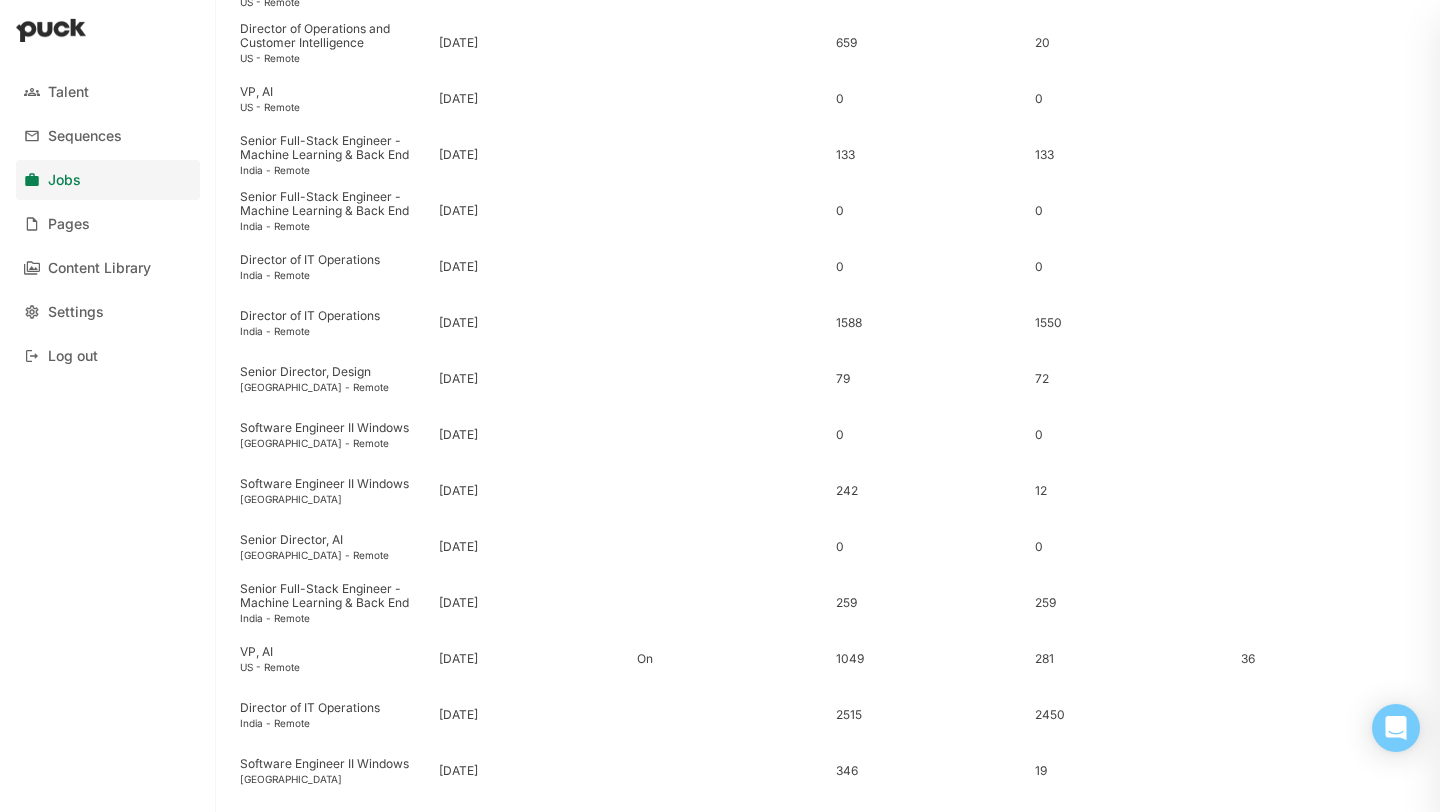 scroll, scrollTop: 1516, scrollLeft: 0, axis: vertical 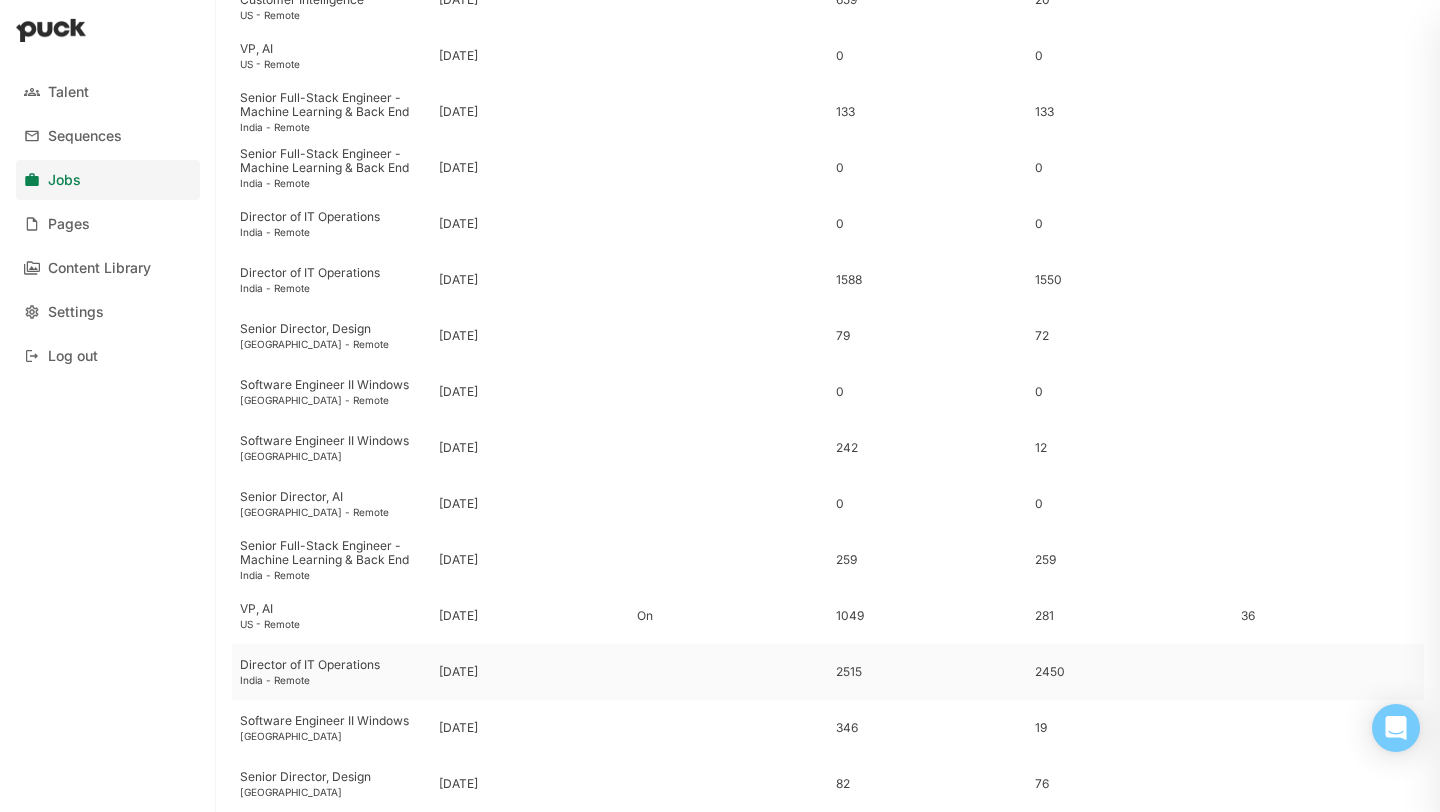 drag, startPoint x: 511, startPoint y: 672, endPoint x: 423, endPoint y: 669, distance: 88.051125 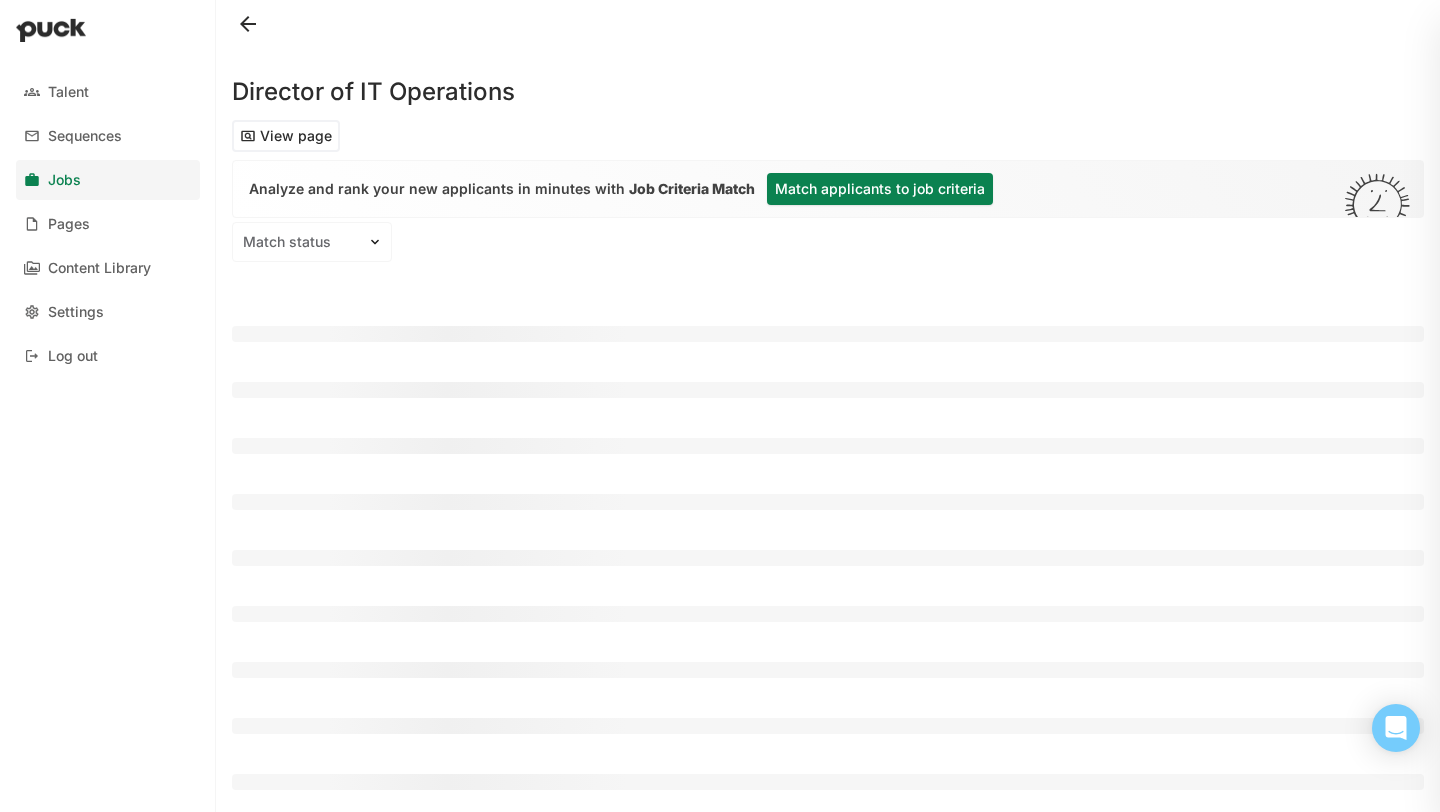 click at bounding box center (248, 24) 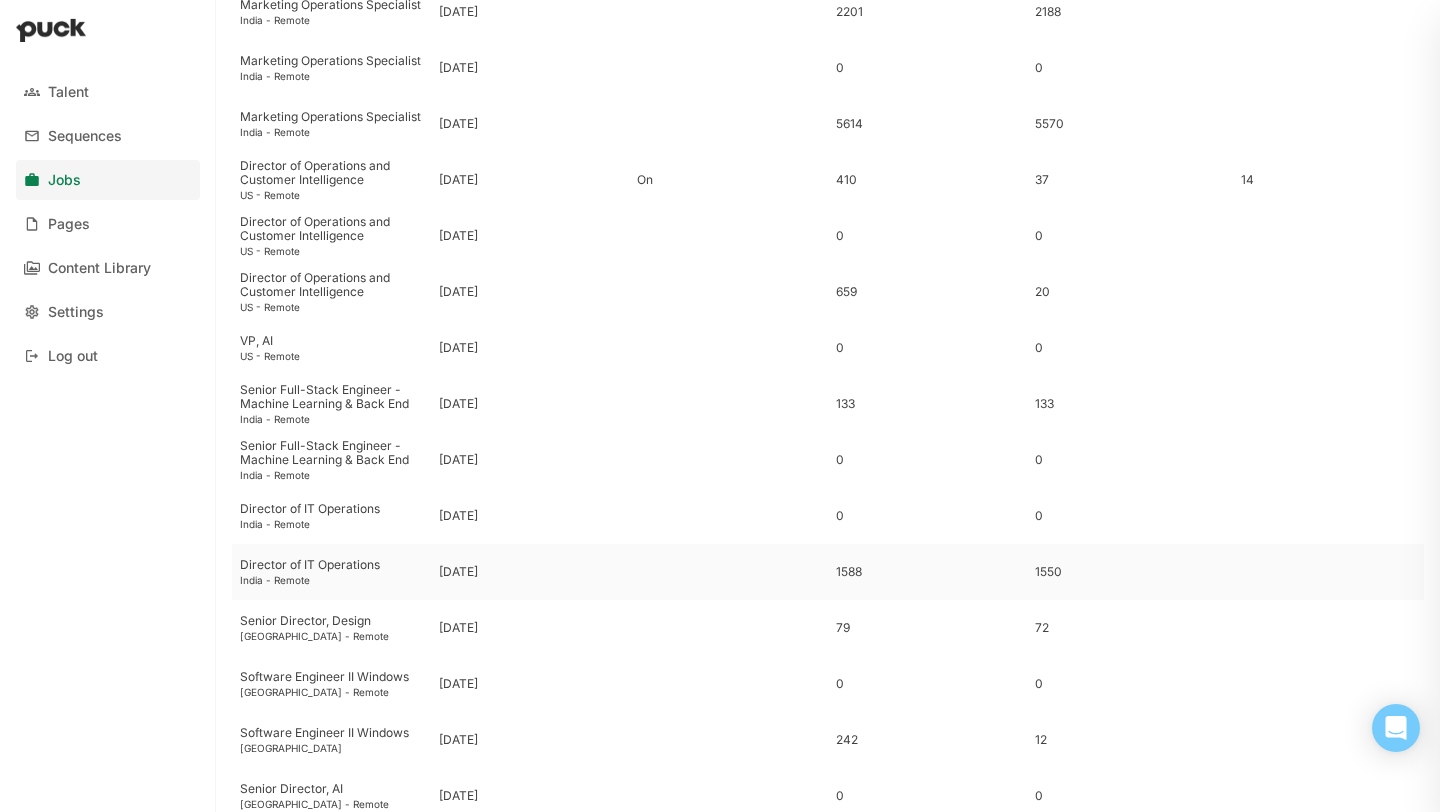 scroll, scrollTop: 1240, scrollLeft: 0, axis: vertical 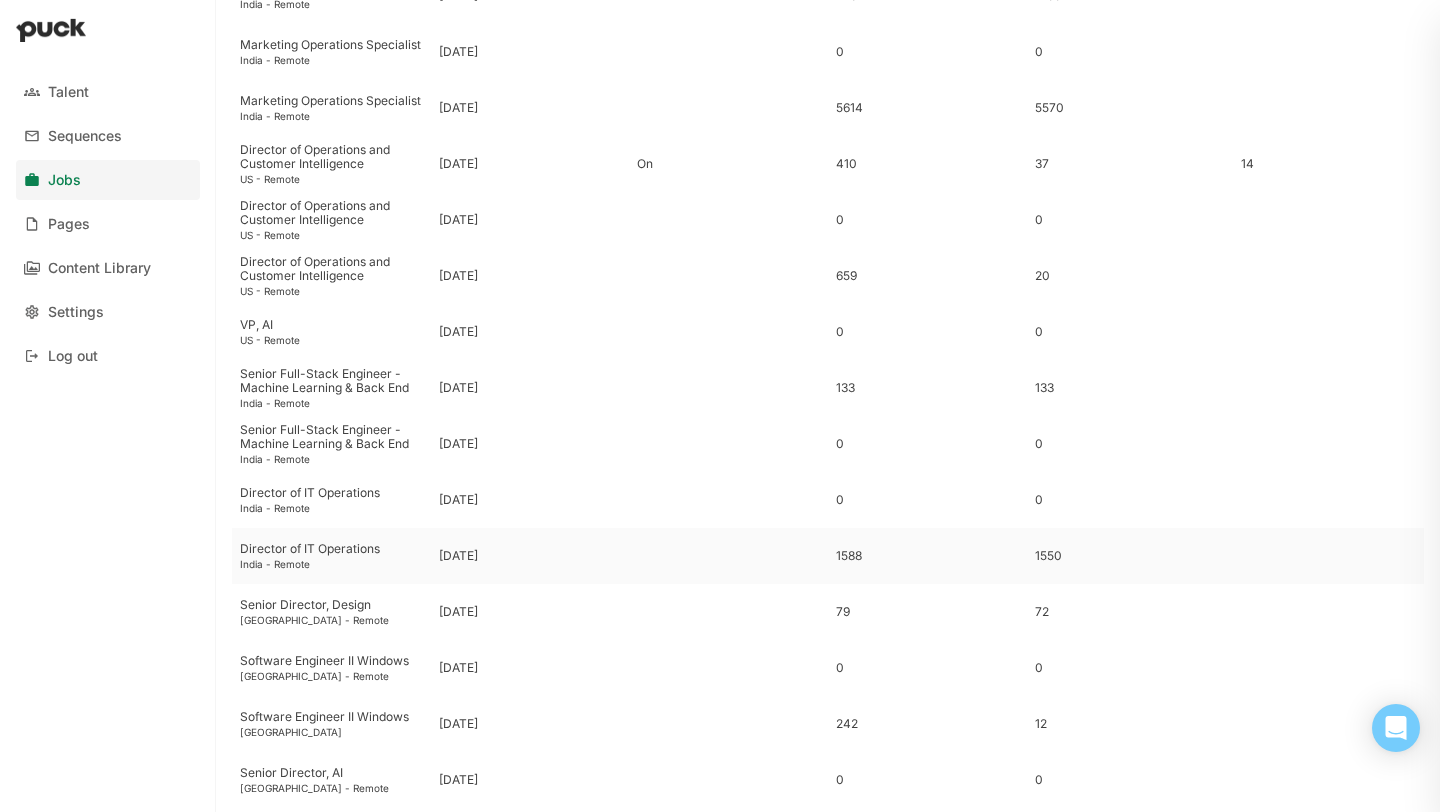 click on "Director of IT Operations" at bounding box center (331, 549) 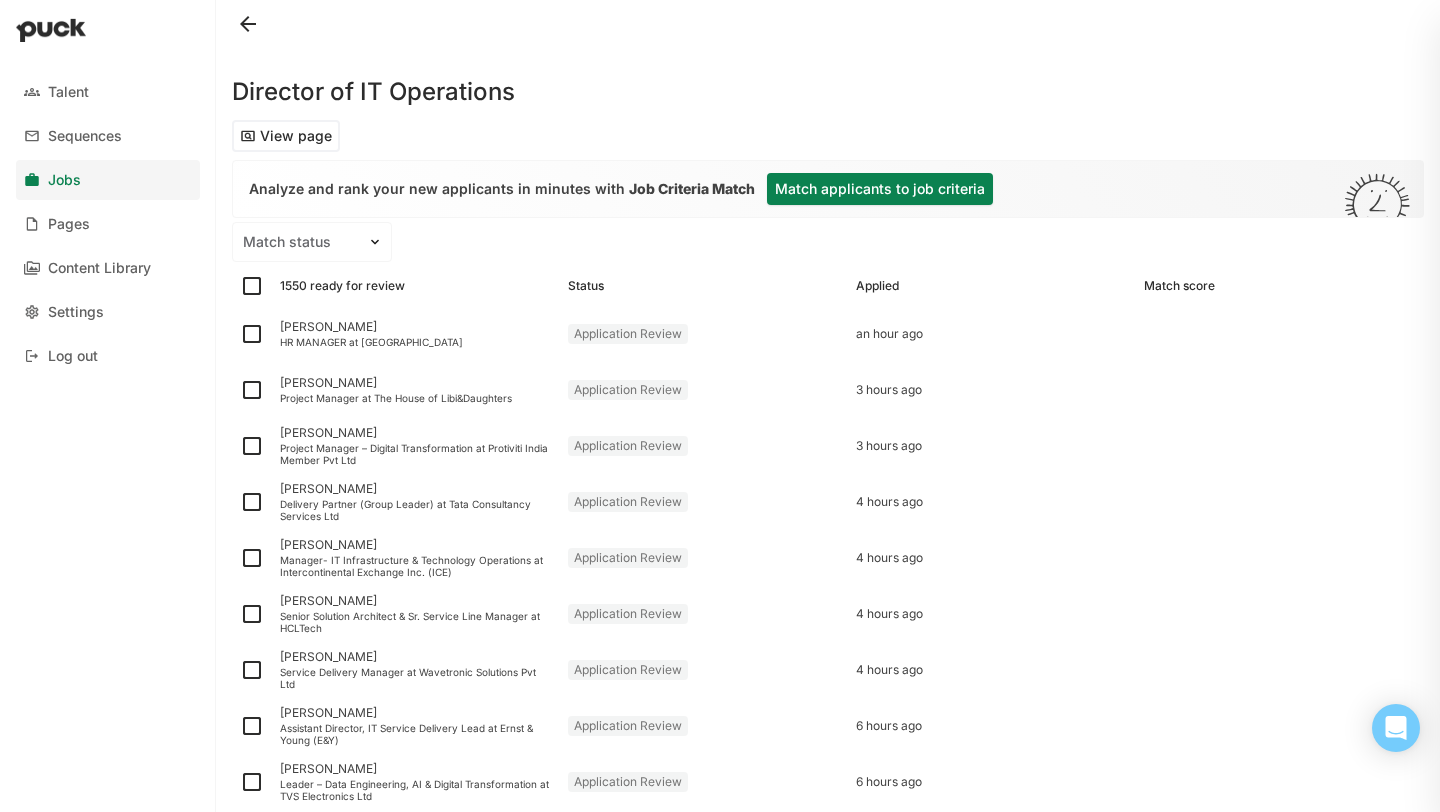 click on "Match applicants to job criteria" at bounding box center (880, 189) 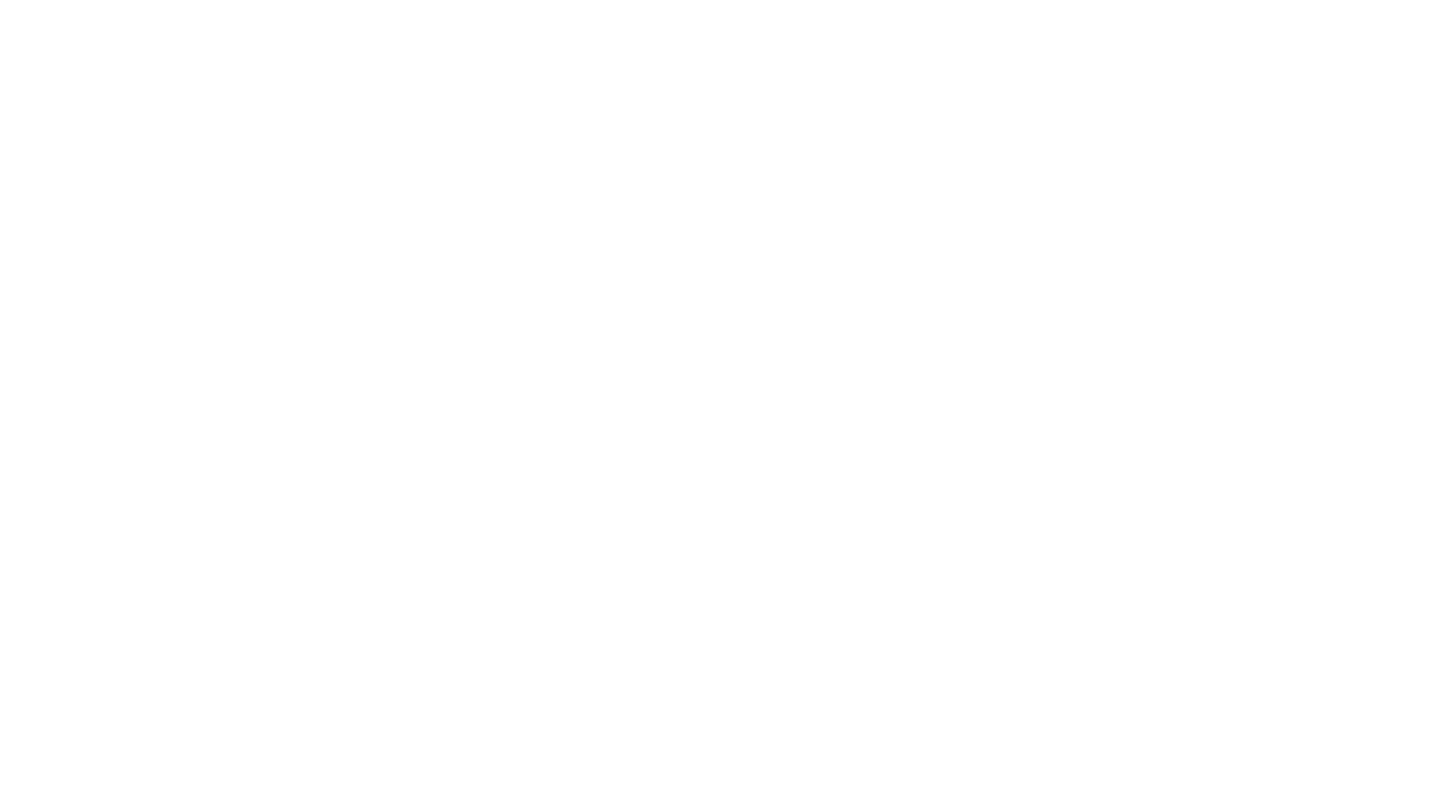 scroll, scrollTop: 0, scrollLeft: 0, axis: both 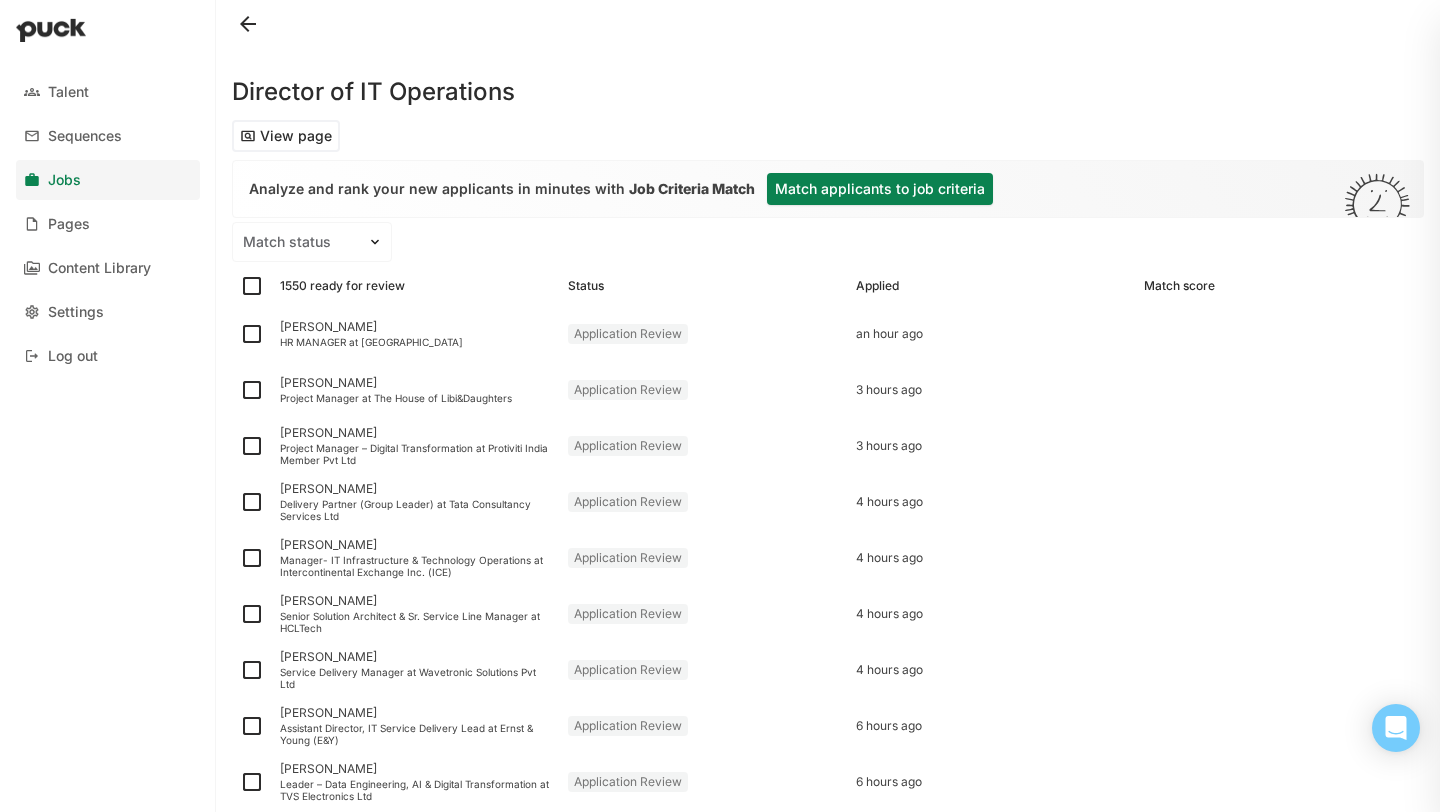 click on "Match applicants to job criteria" at bounding box center [880, 189] 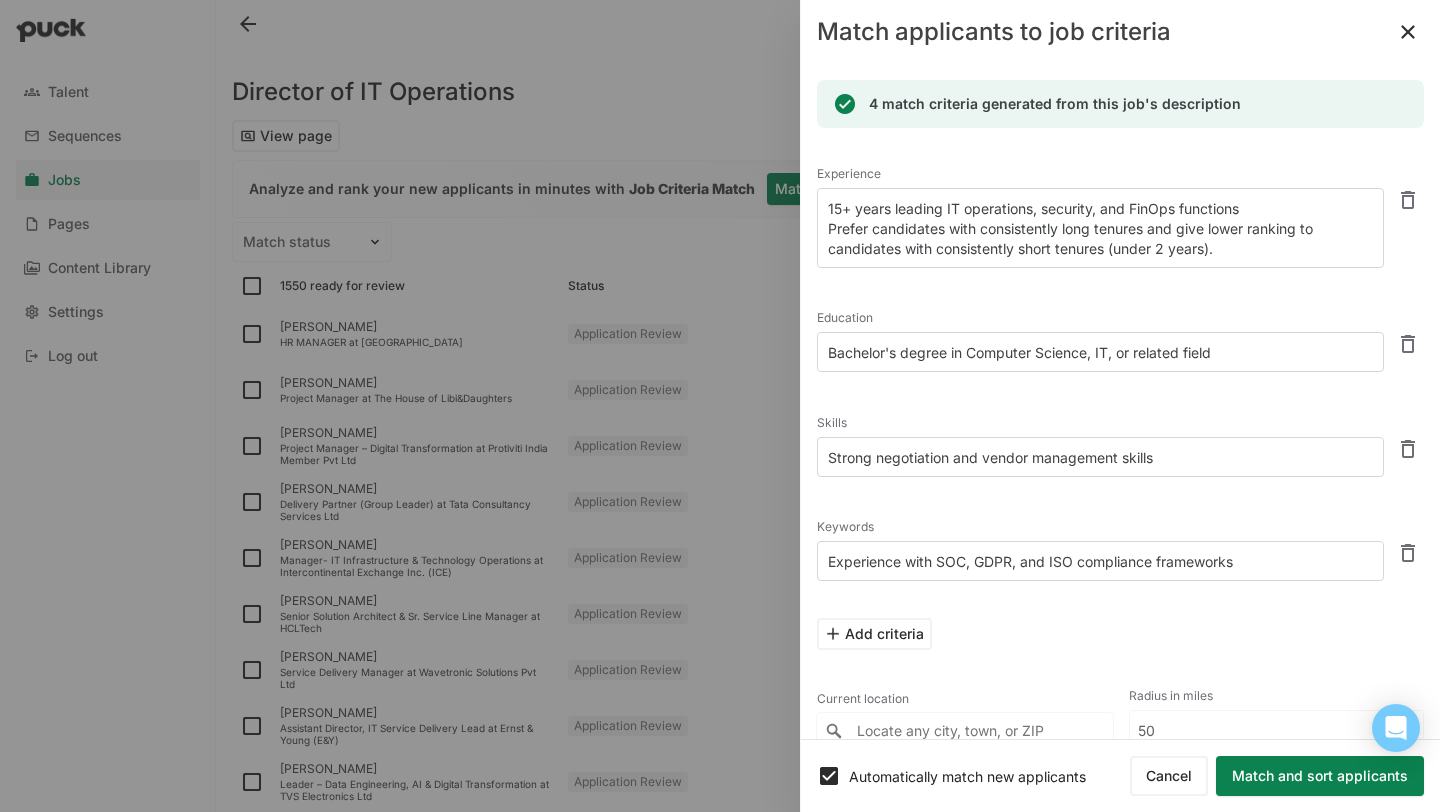 scroll, scrollTop: 56, scrollLeft: 0, axis: vertical 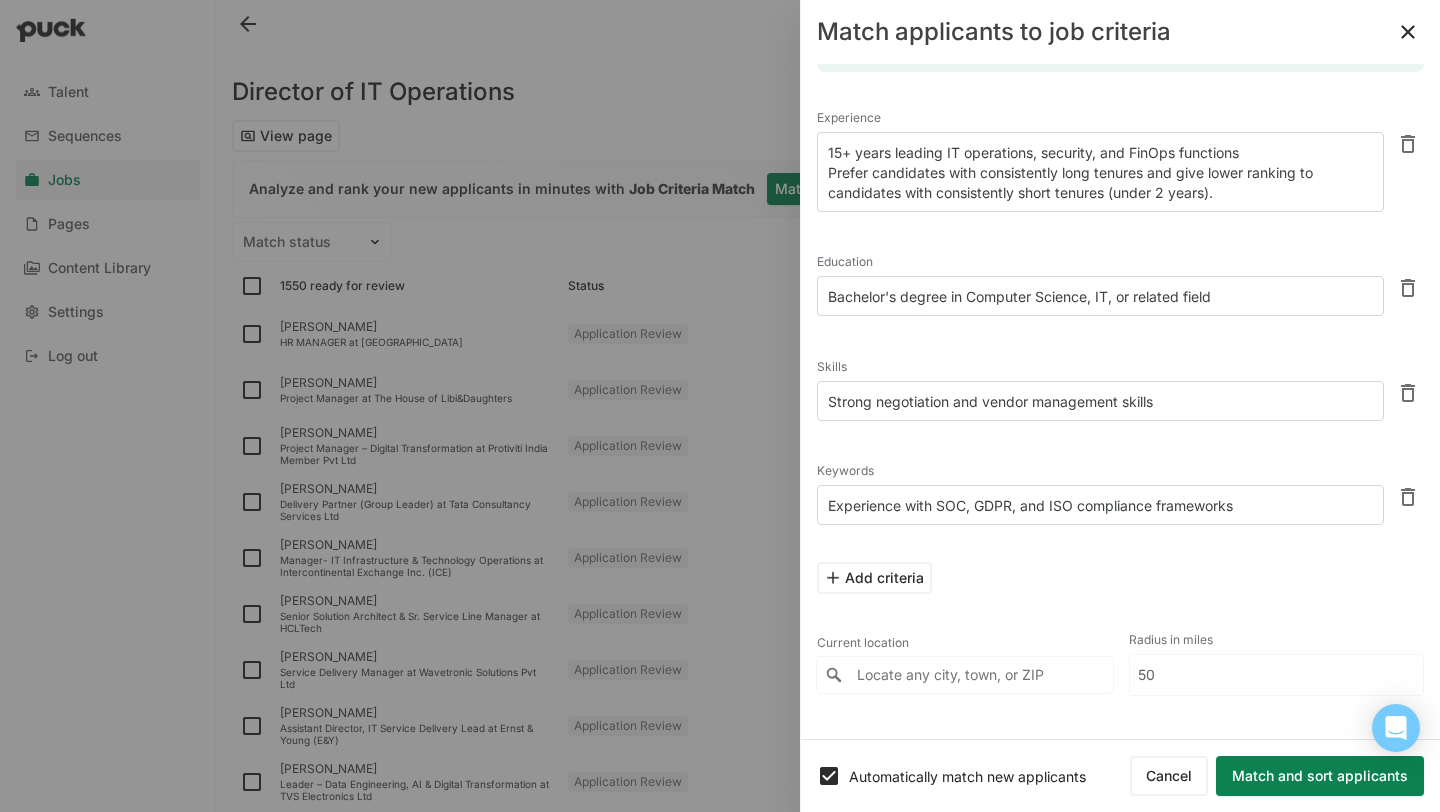 click on "Automatically match new applicants" at bounding box center [989, 776] 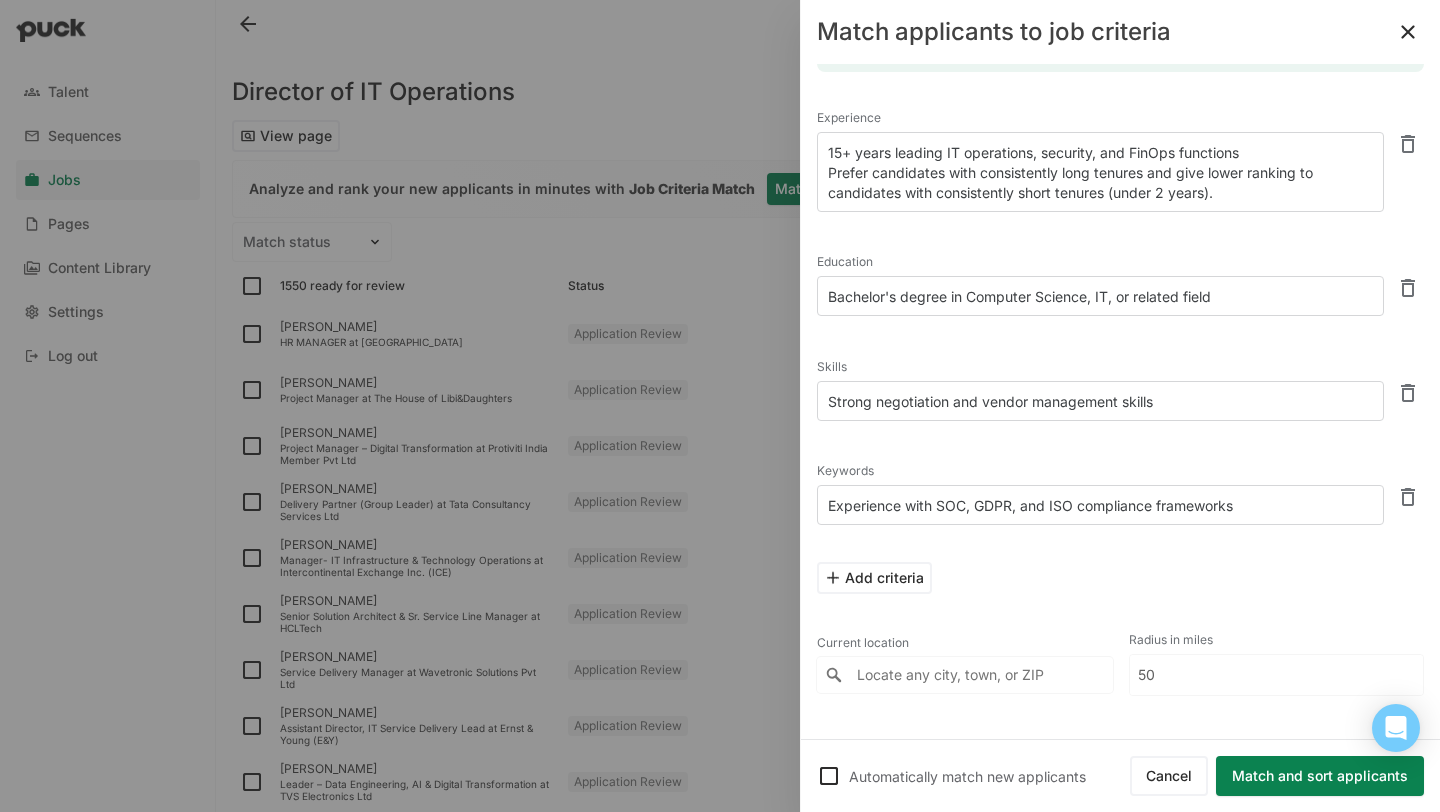 click on "Automatically match new applicants" at bounding box center (989, 776) 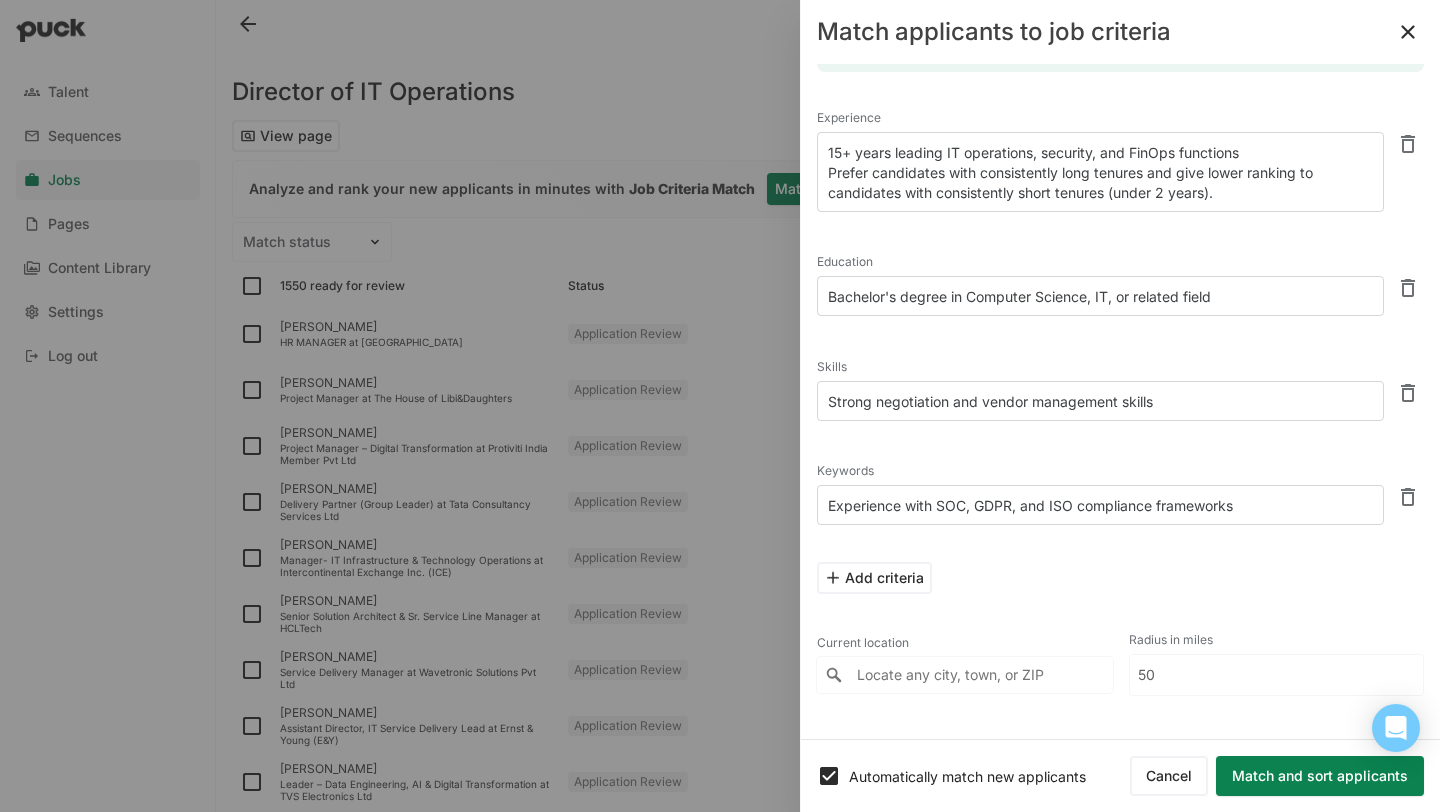 click on "Add criteria" at bounding box center [874, 578] 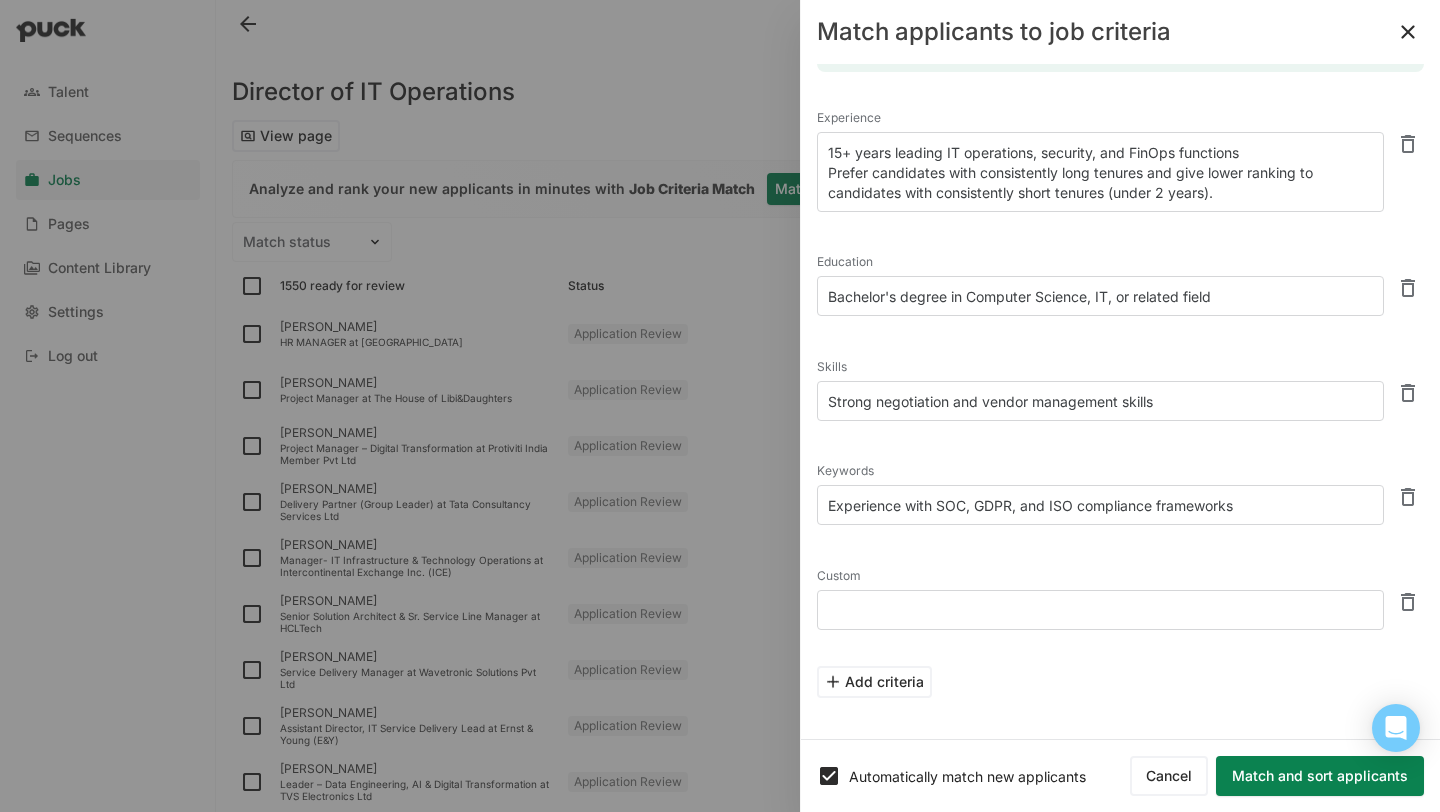 scroll, scrollTop: 160, scrollLeft: 0, axis: vertical 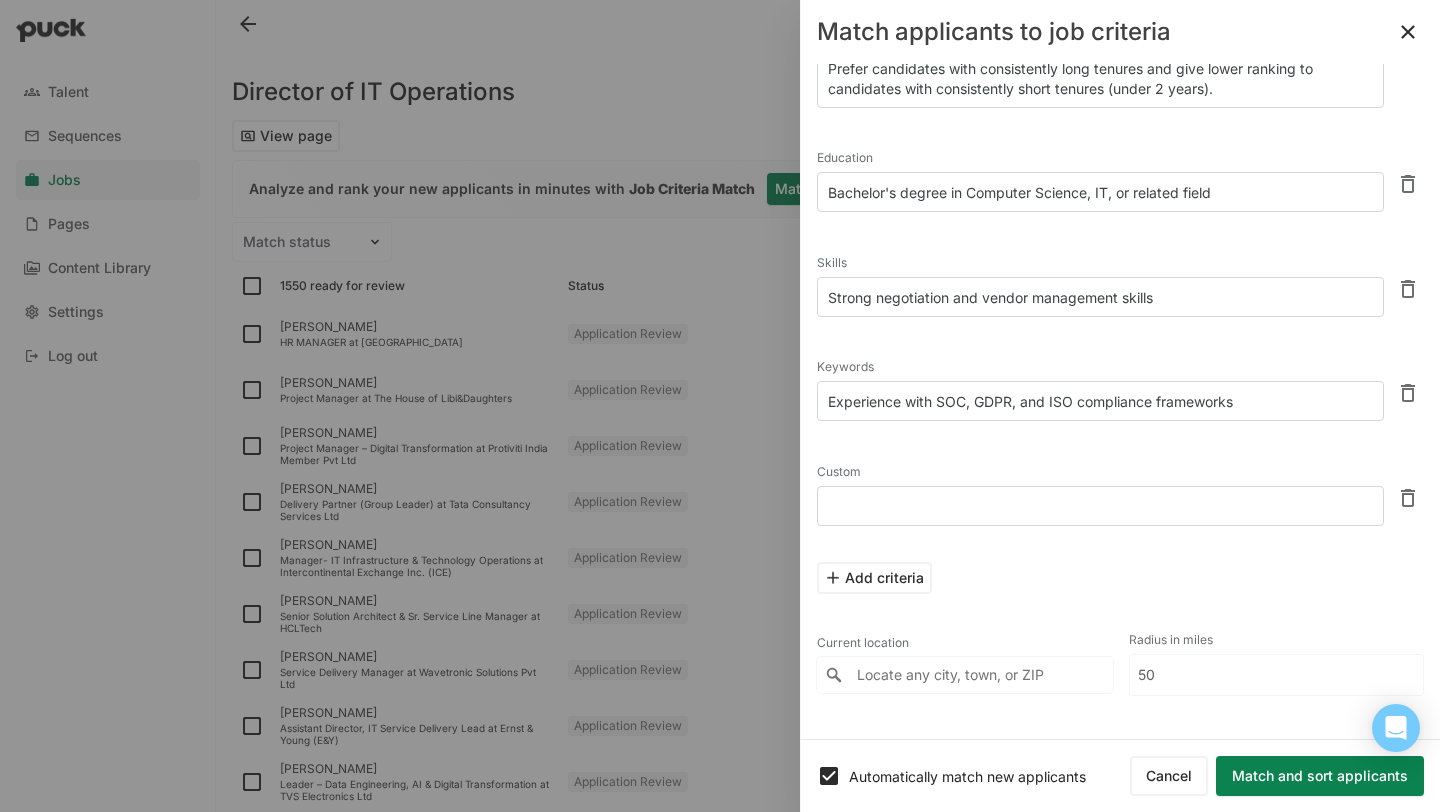click at bounding box center [1100, 506] 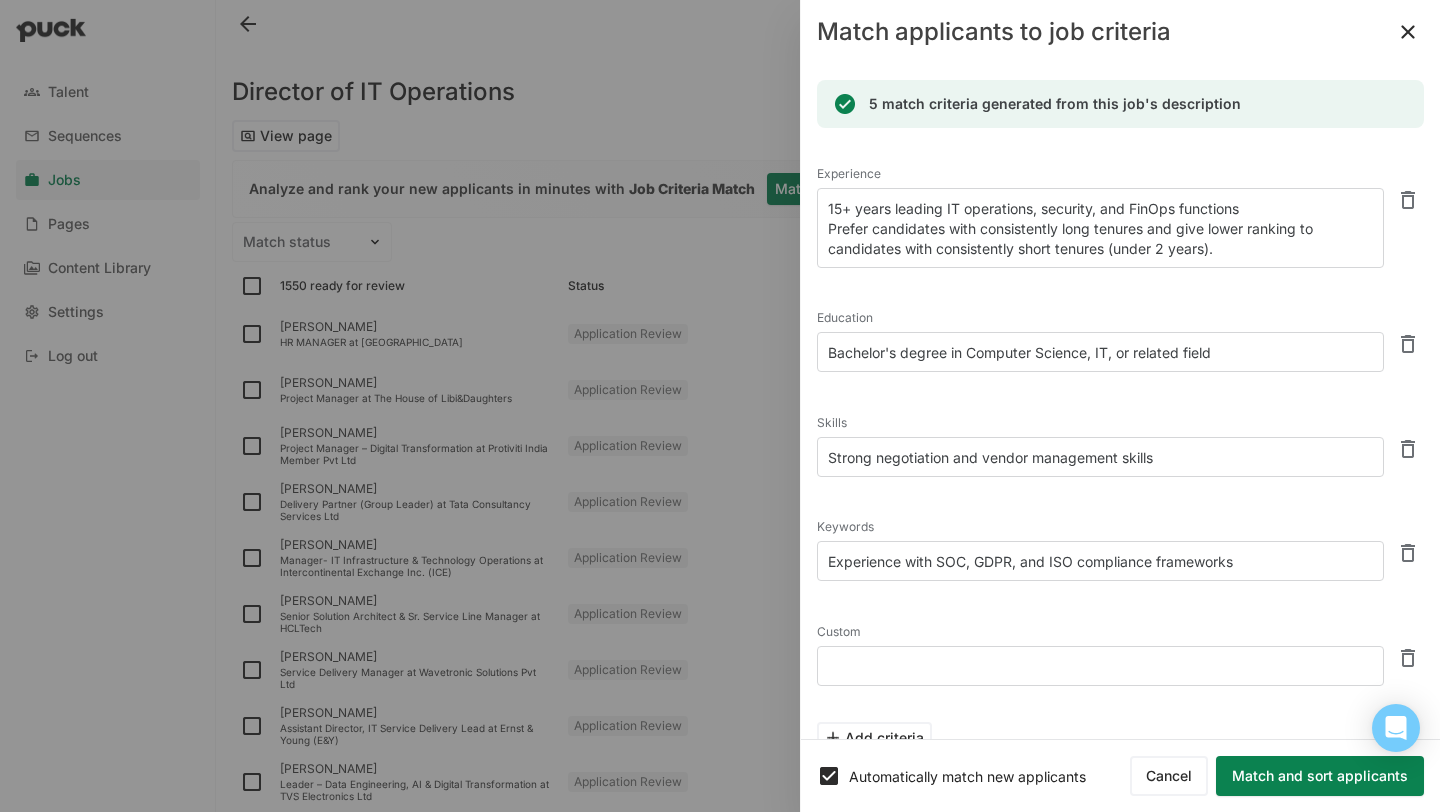 click at bounding box center [1408, 32] 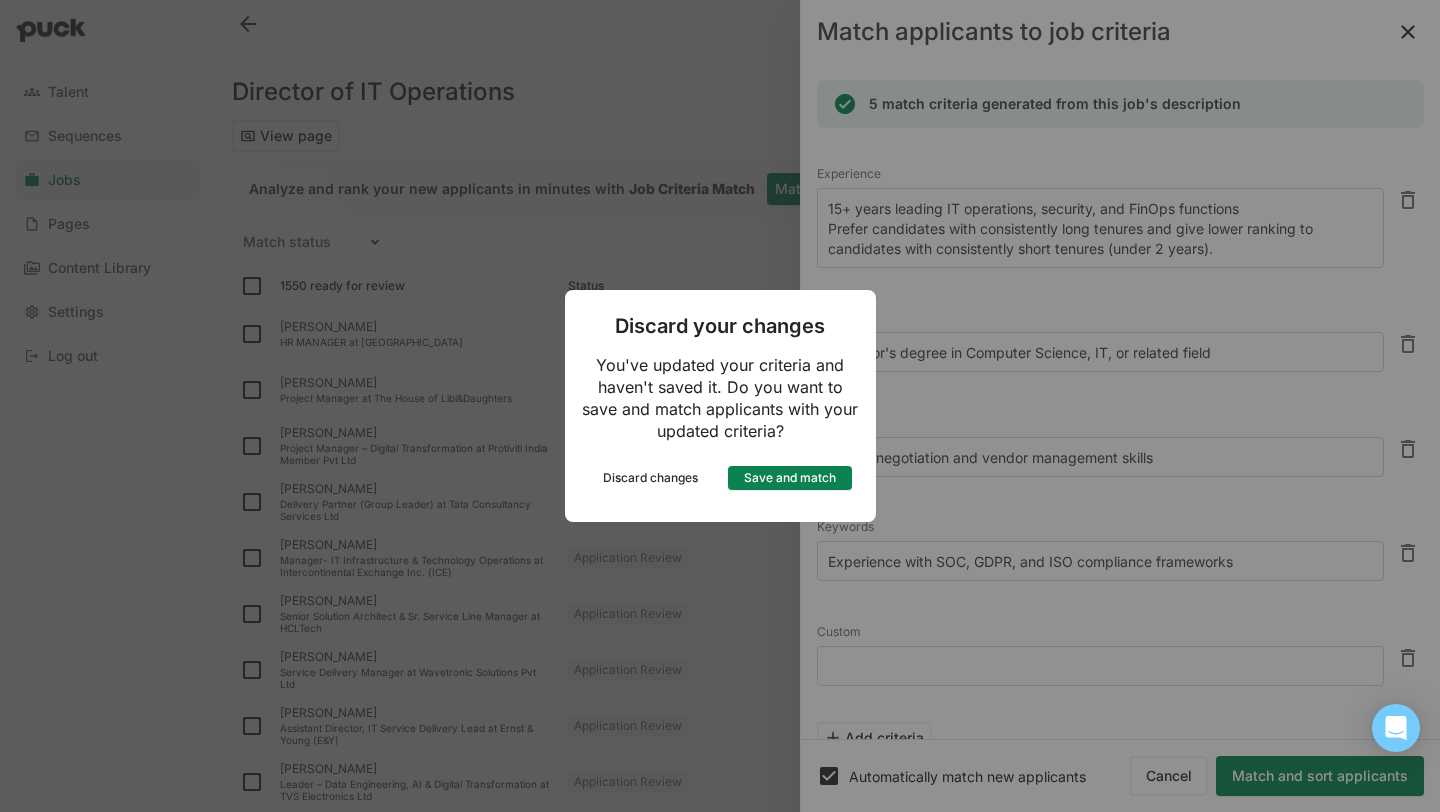 click on "Discard changes" at bounding box center (651, 478) 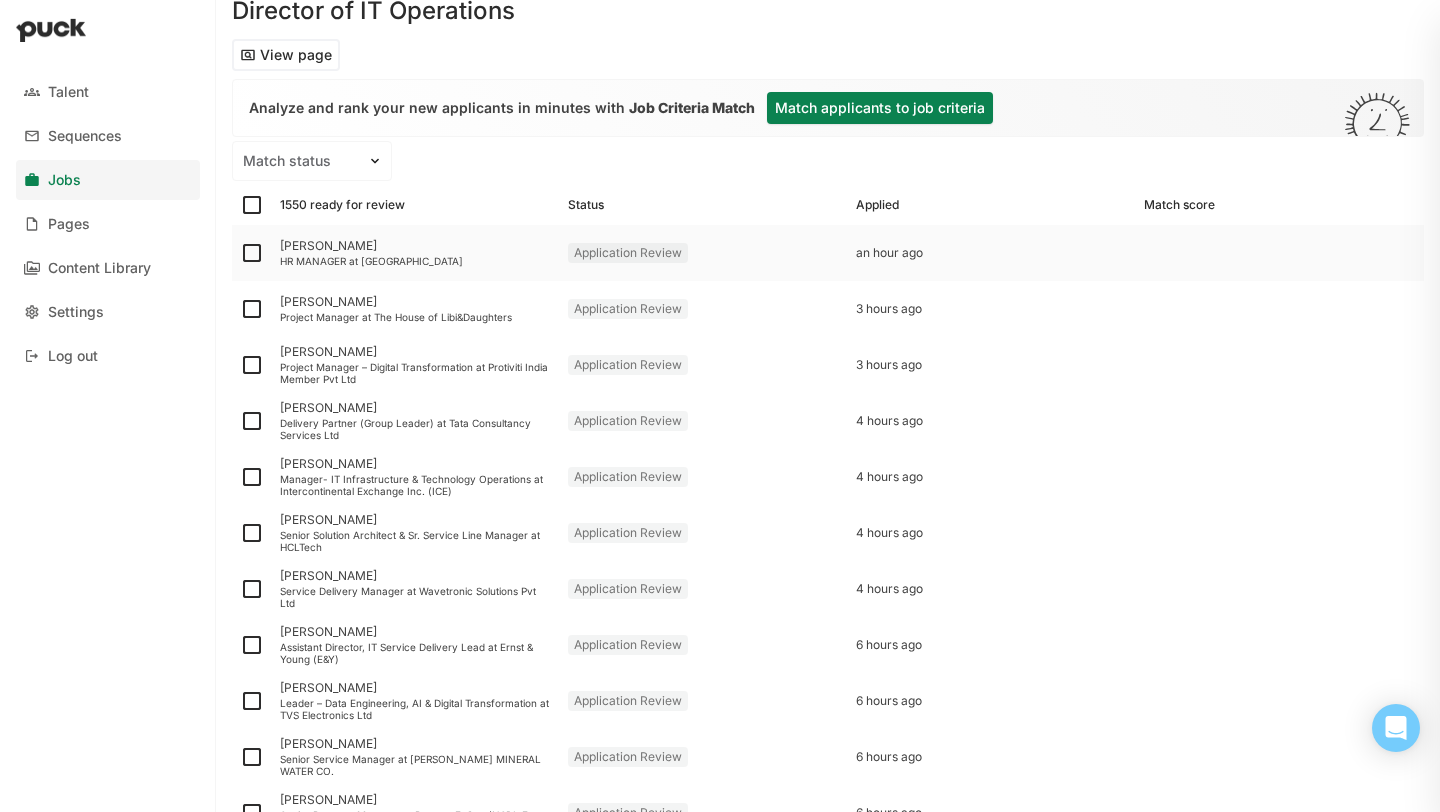 scroll, scrollTop: 0, scrollLeft: 0, axis: both 